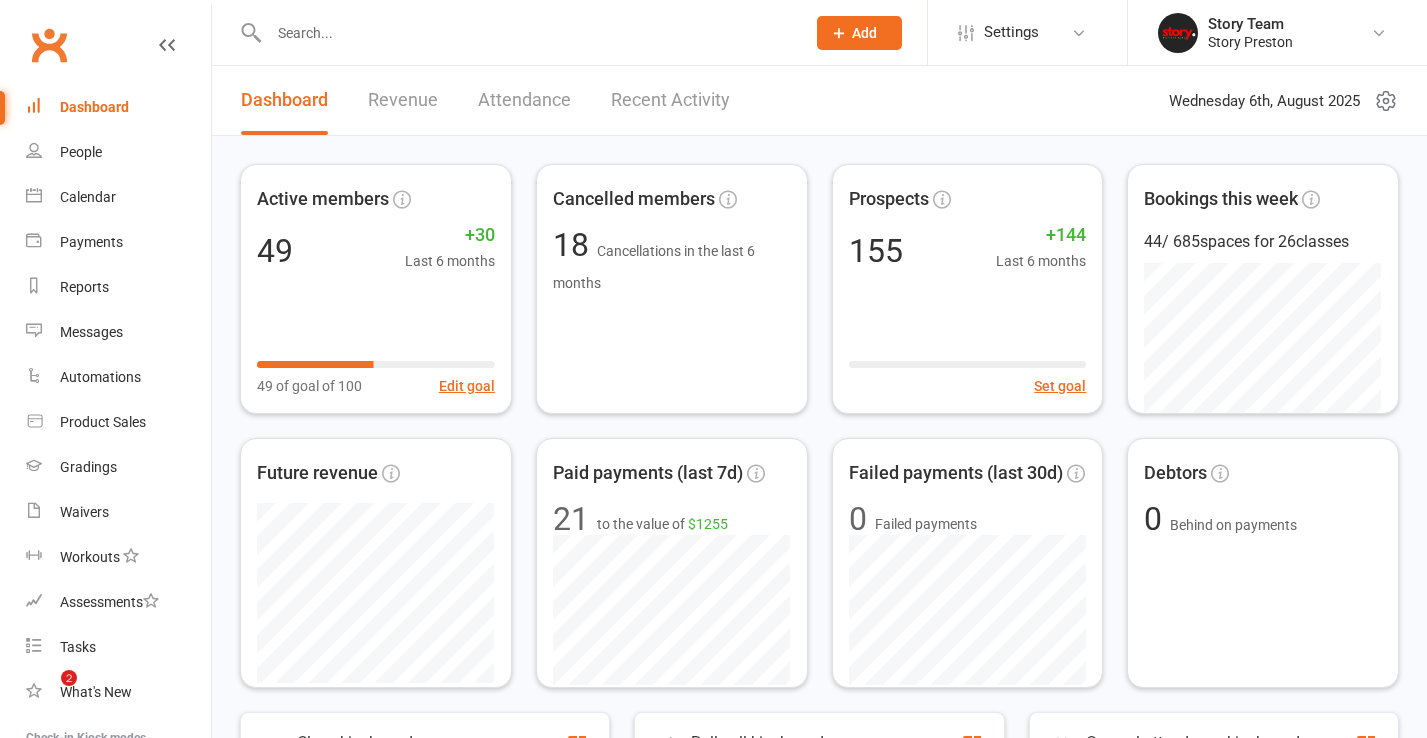 scroll, scrollTop: 0, scrollLeft: 0, axis: both 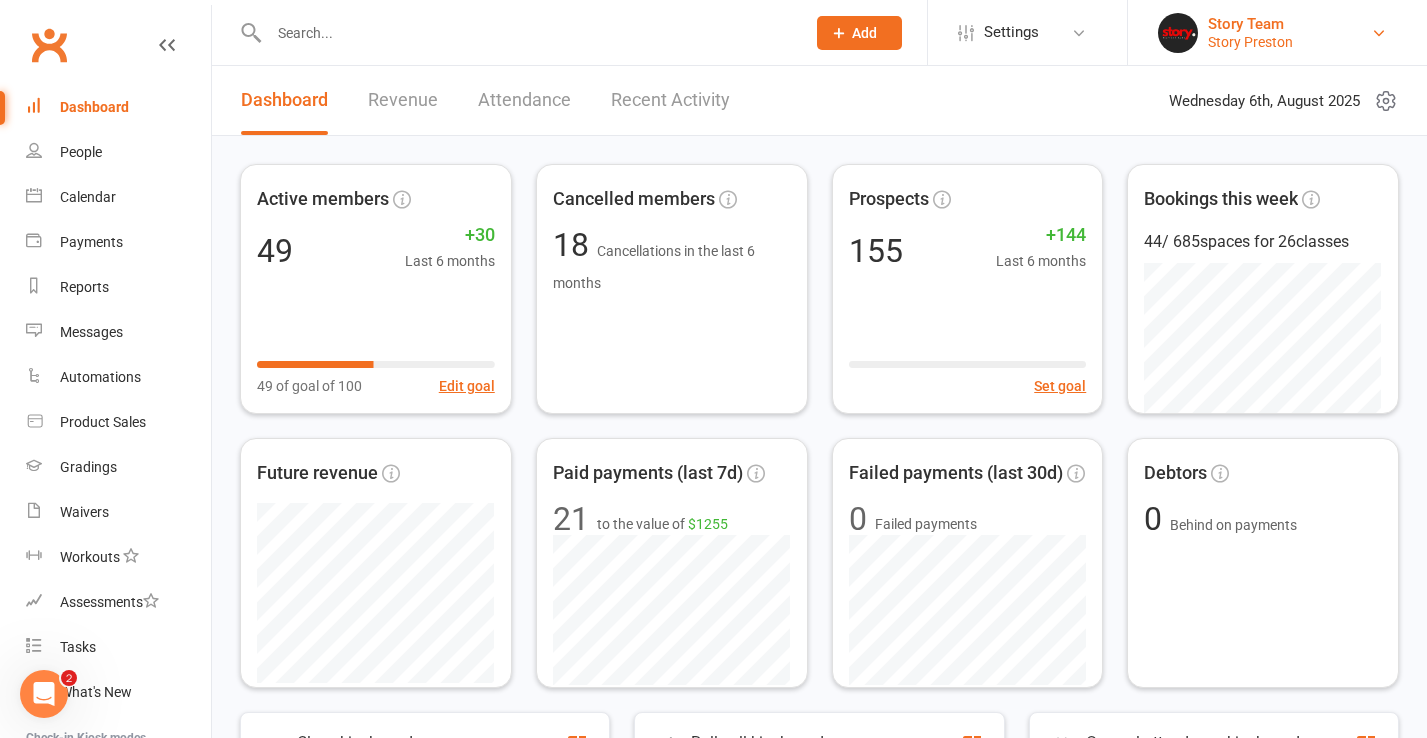 click on "Story Team" at bounding box center [1250, 24] 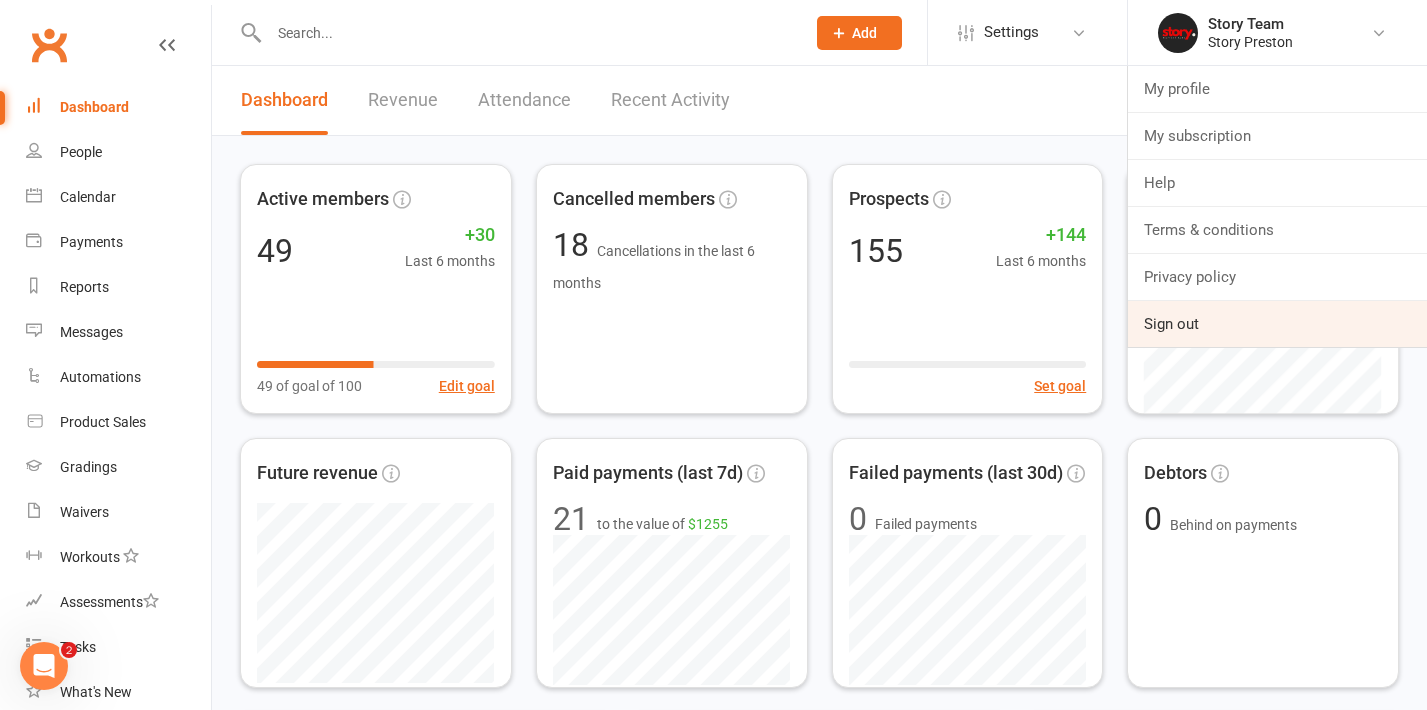 click on "Sign out" at bounding box center (1277, 324) 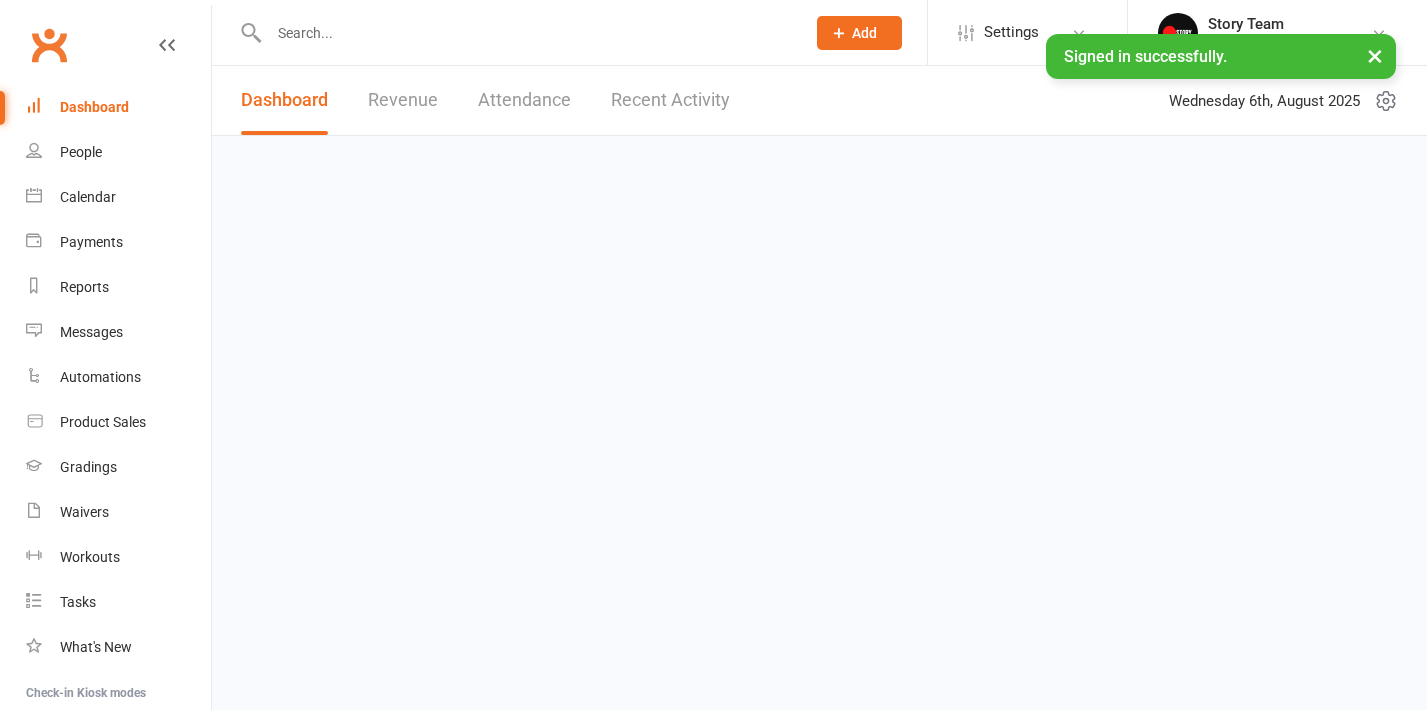 scroll, scrollTop: 0, scrollLeft: 0, axis: both 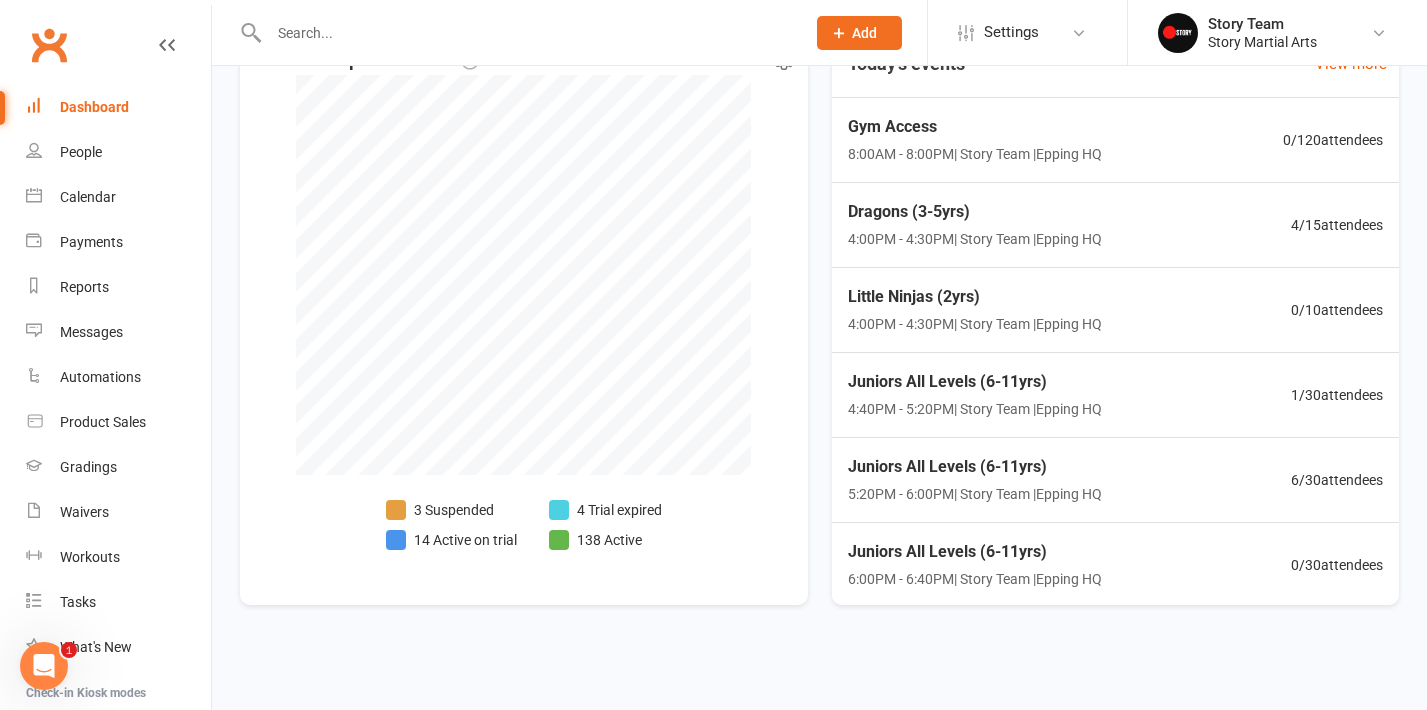 click on "14 Active on trial" at bounding box center [451, 540] 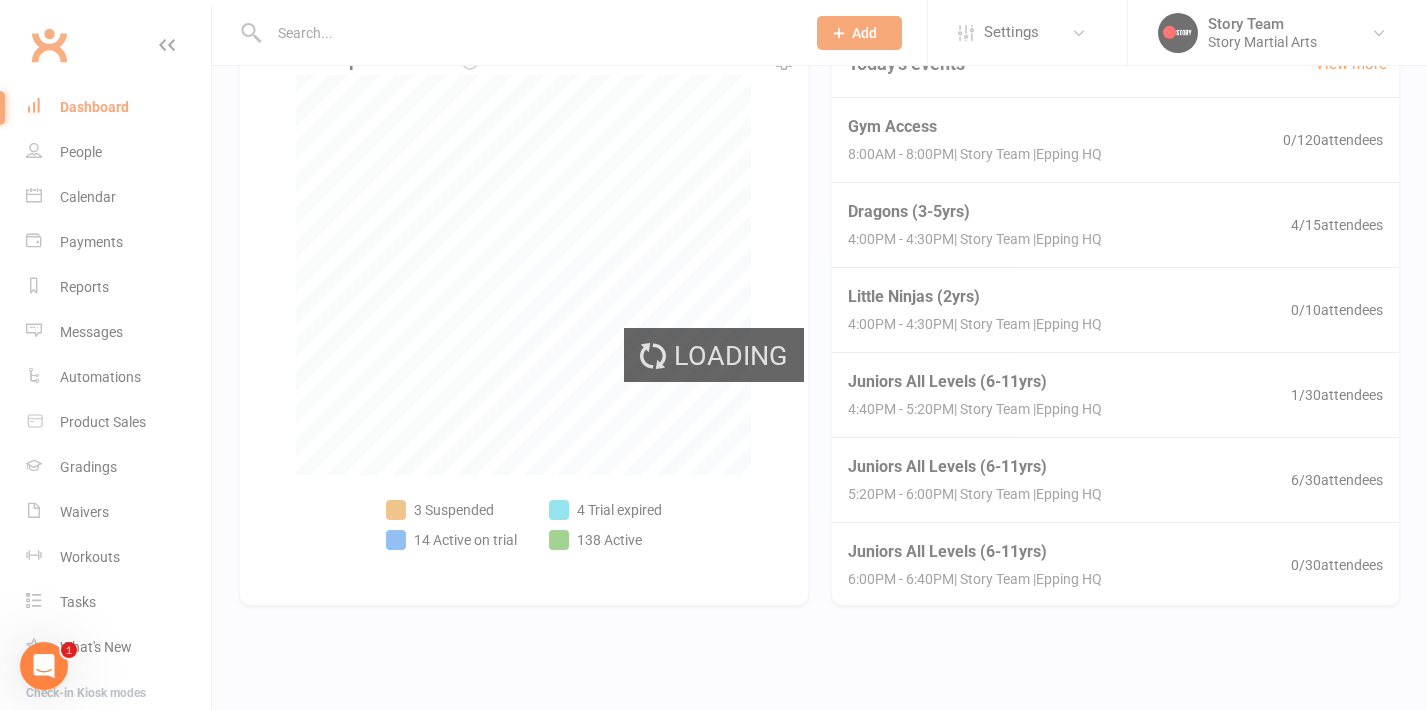 select on "active_trial" 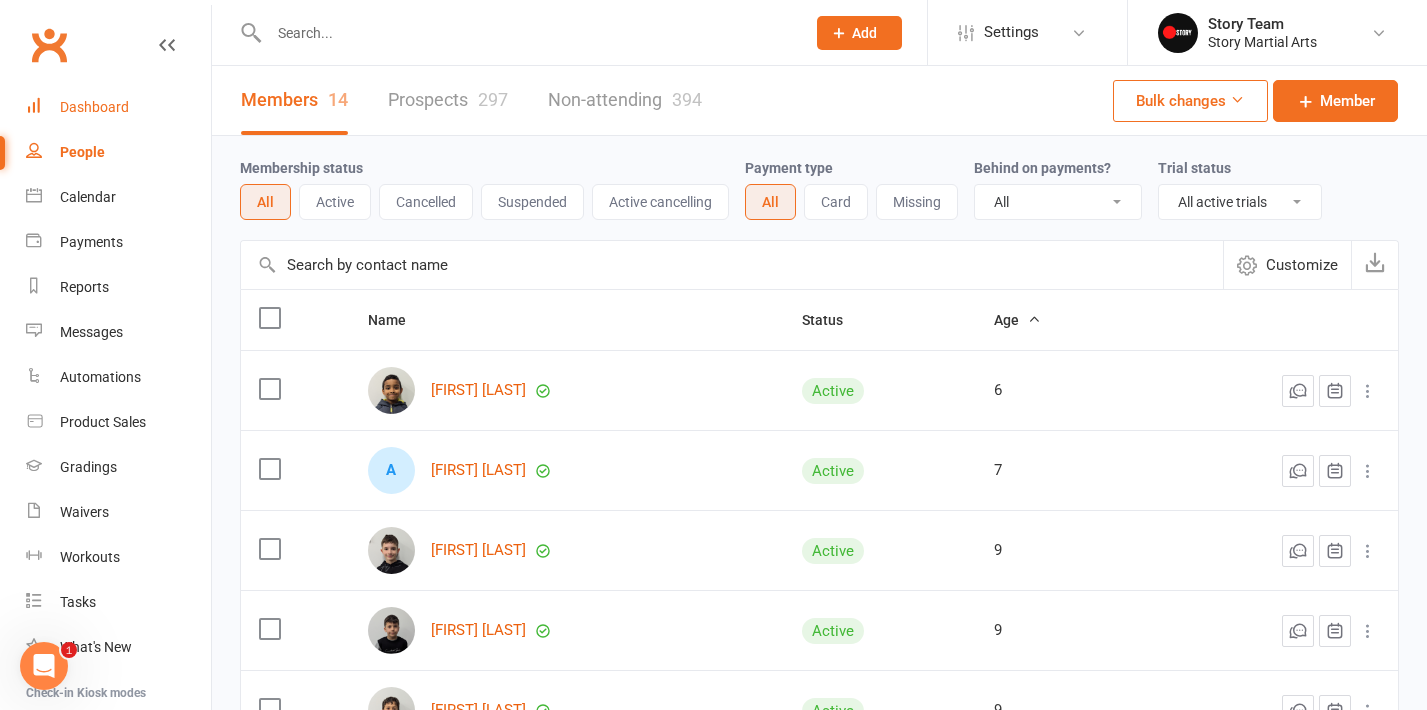 scroll, scrollTop: 0, scrollLeft: 0, axis: both 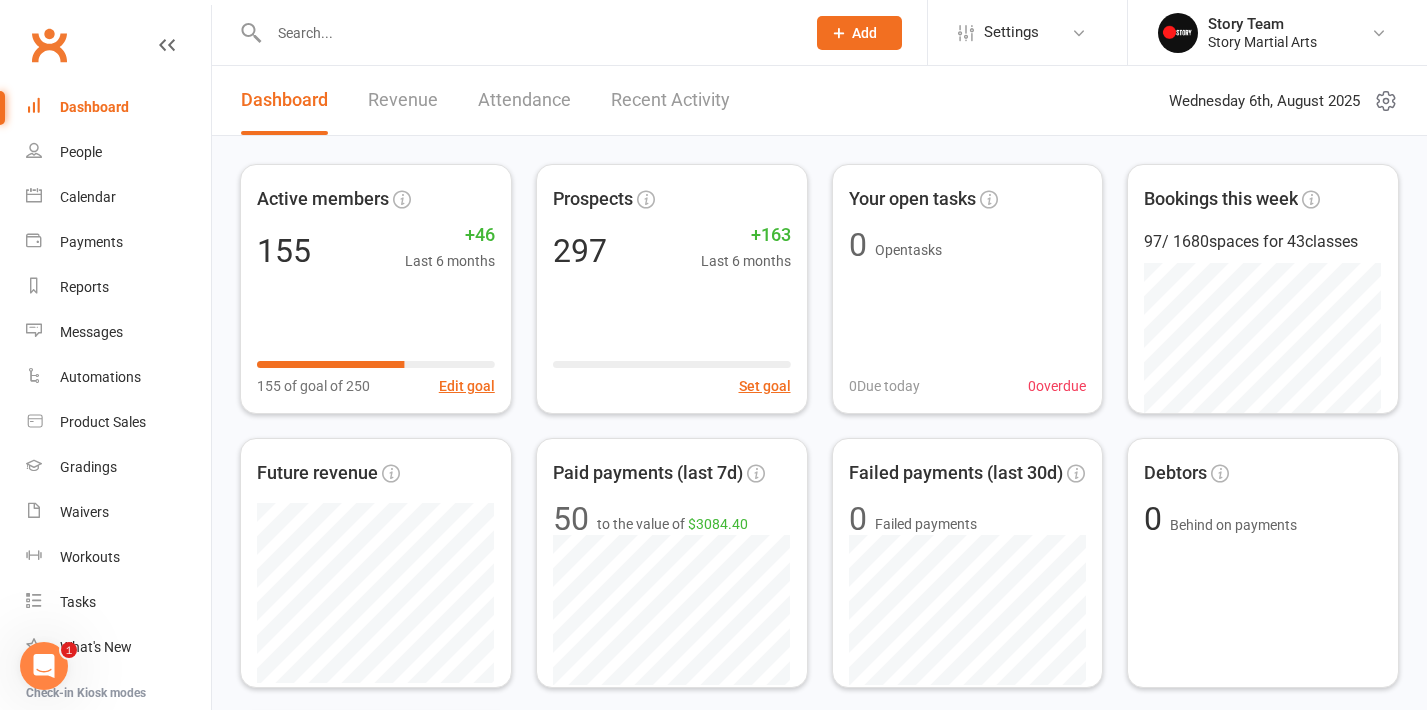 click on "Story Team Story Martial Arts My profile My subscription Help Terms & conditions  Privacy policy  Sign out" at bounding box center [1277, 32] 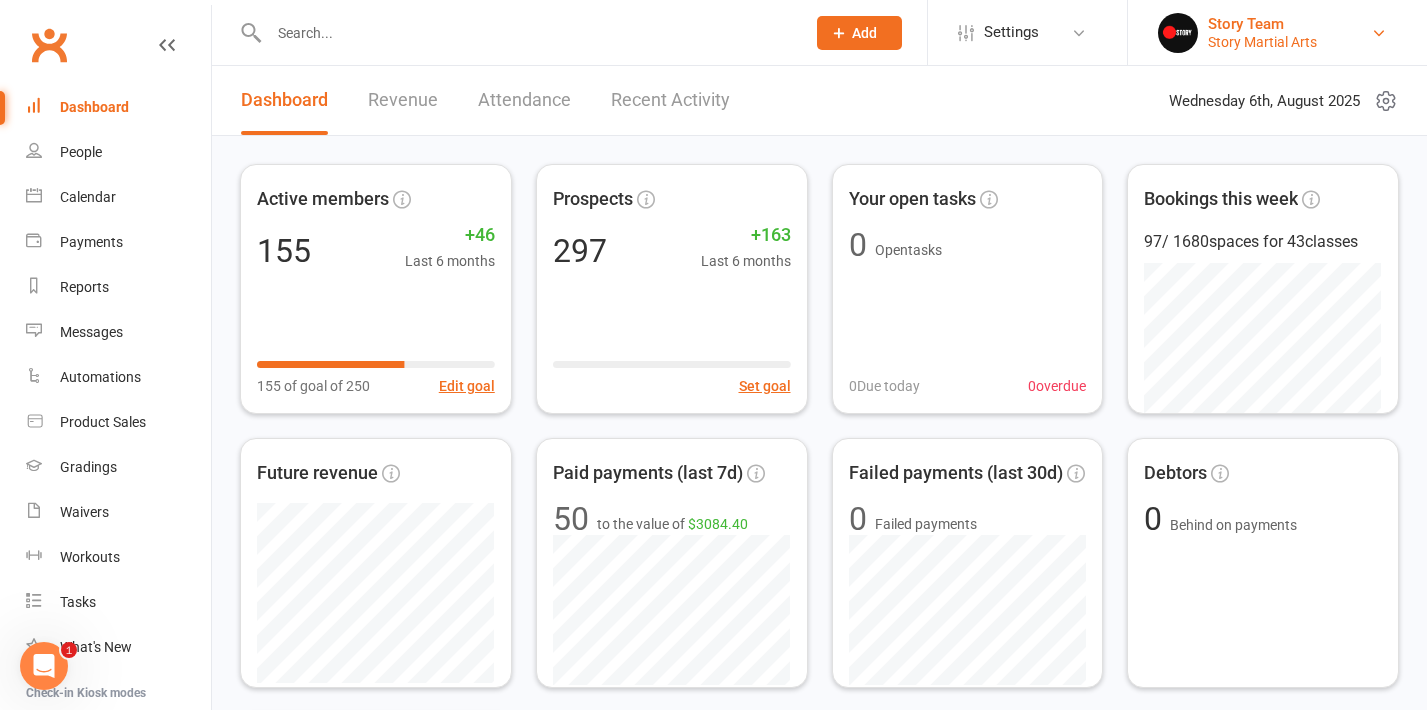 click on "Story Team" at bounding box center [1262, 24] 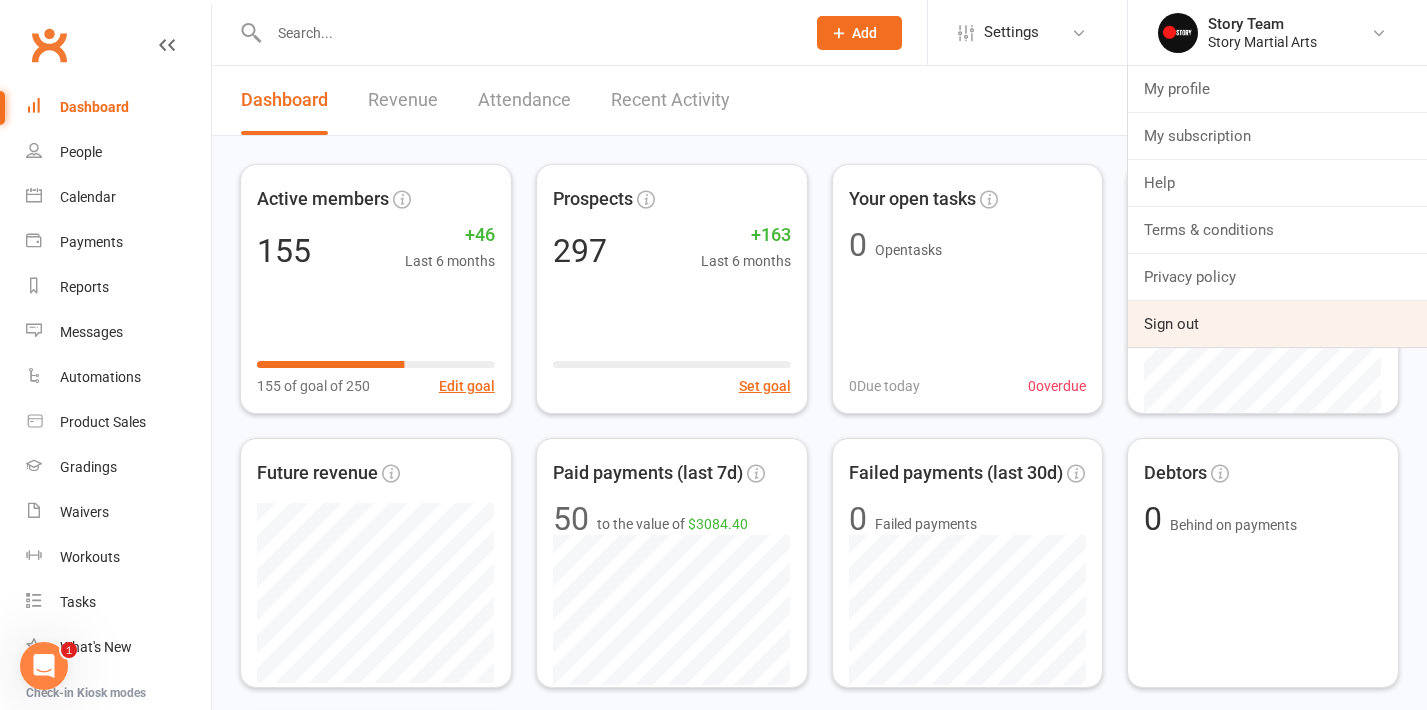 click on "Sign out" at bounding box center (1277, 324) 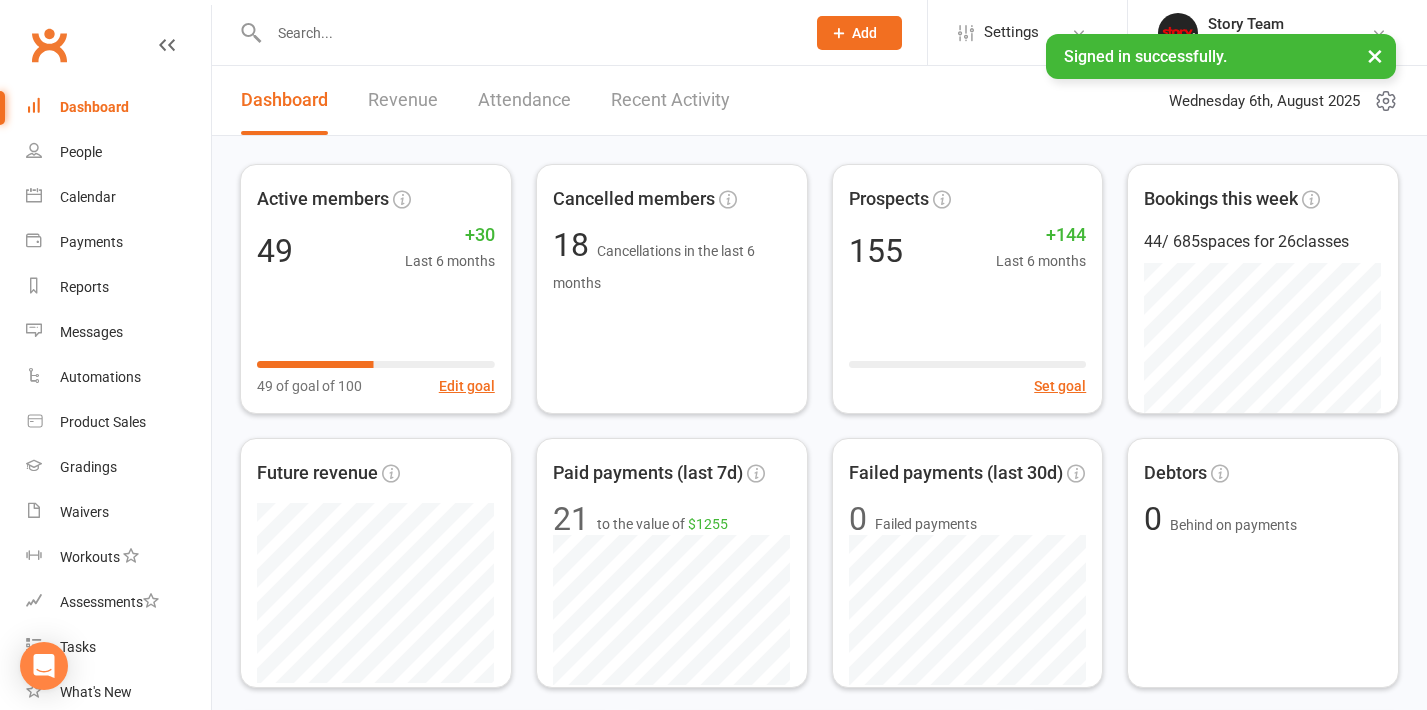 scroll, scrollTop: 0, scrollLeft: 0, axis: both 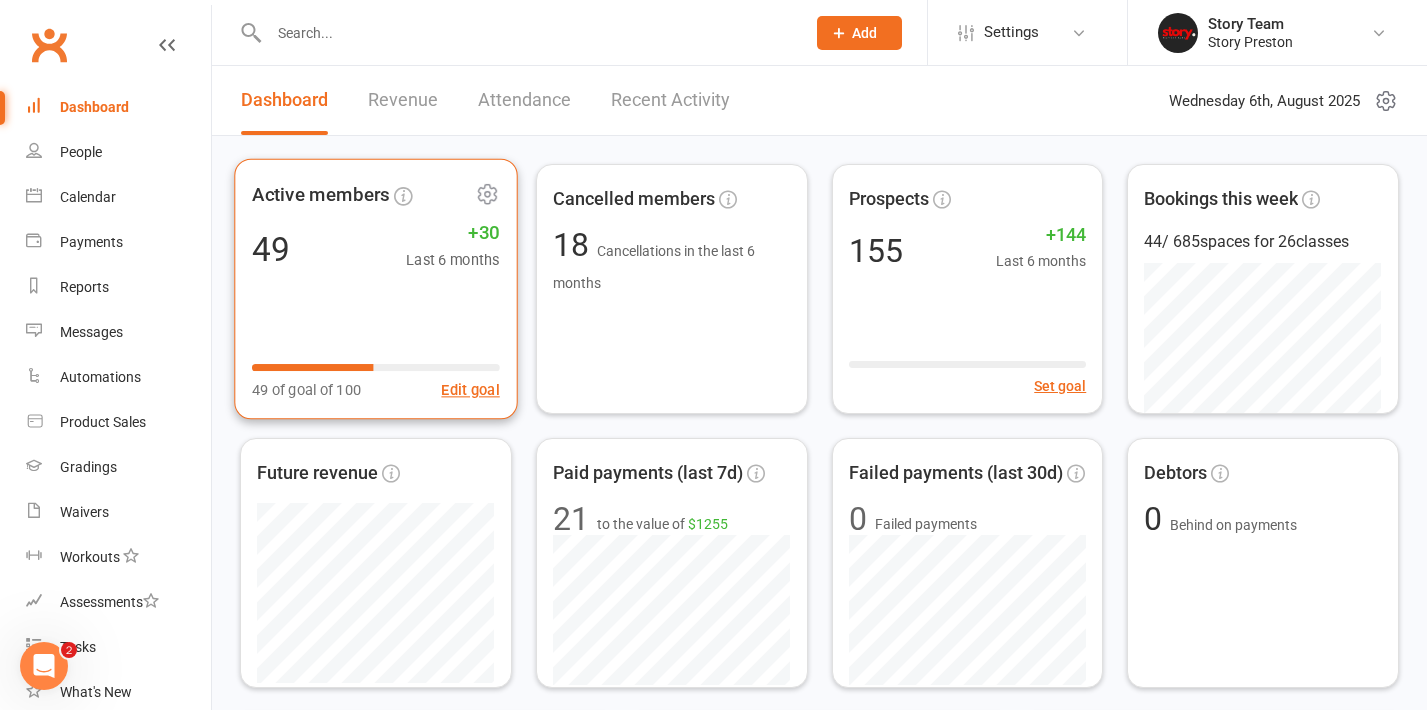 click on "49 +30 Last 6 months" at bounding box center (376, 248) 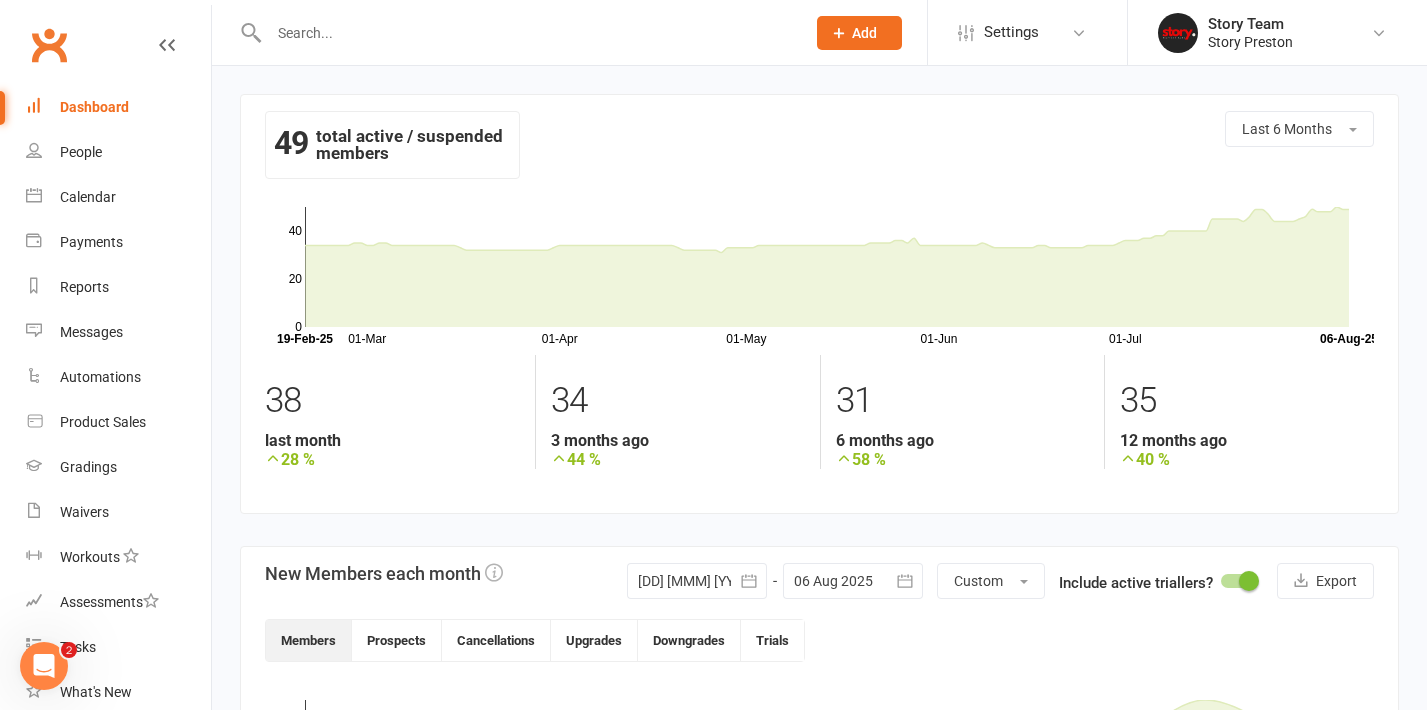 scroll, scrollTop: 0, scrollLeft: 0, axis: both 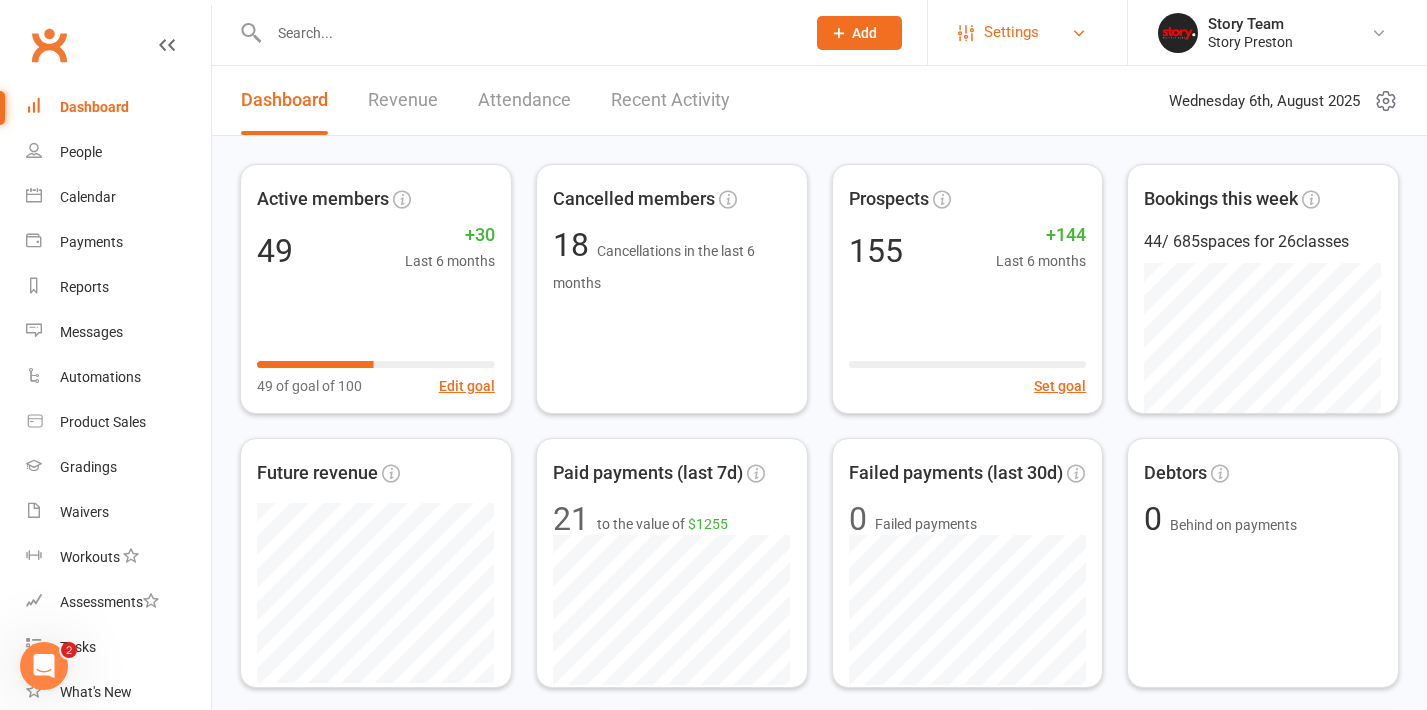 click on "Settings" at bounding box center (1011, 32) 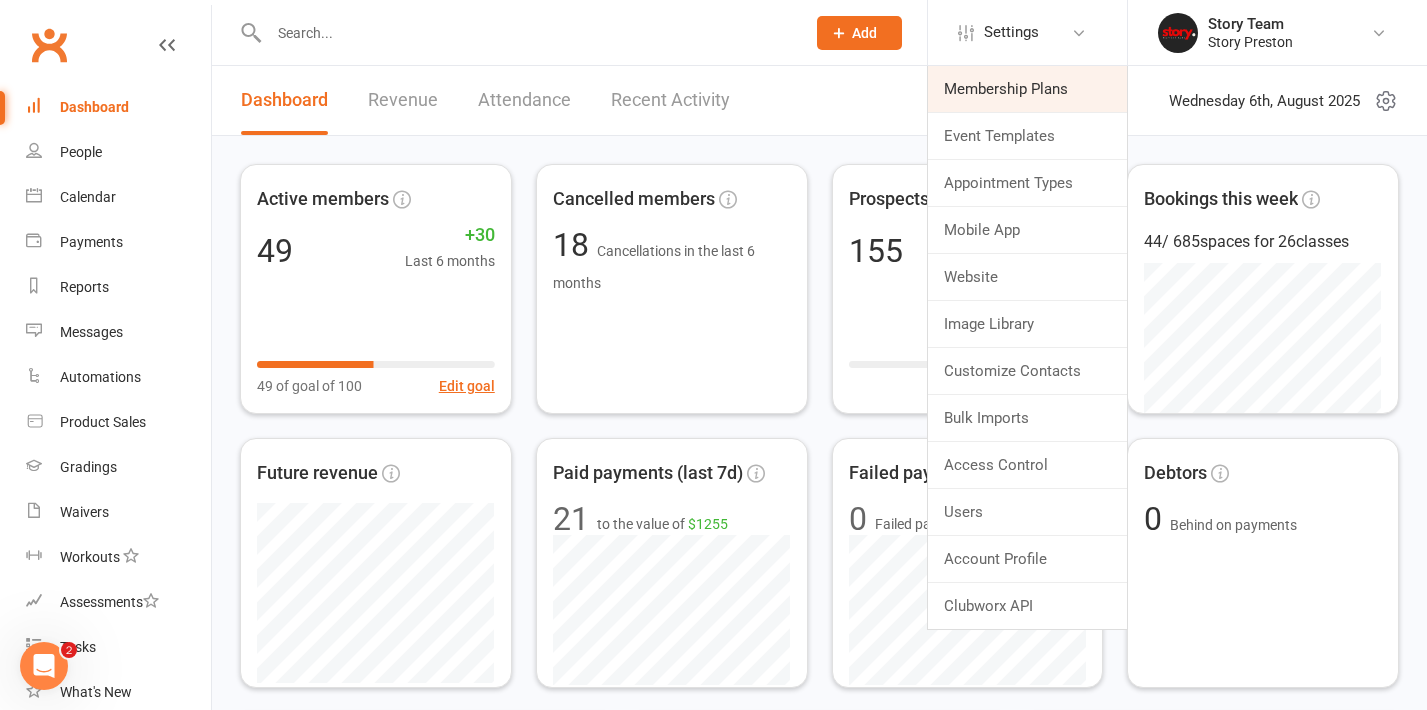 click on "Membership Plans" at bounding box center (1027, 89) 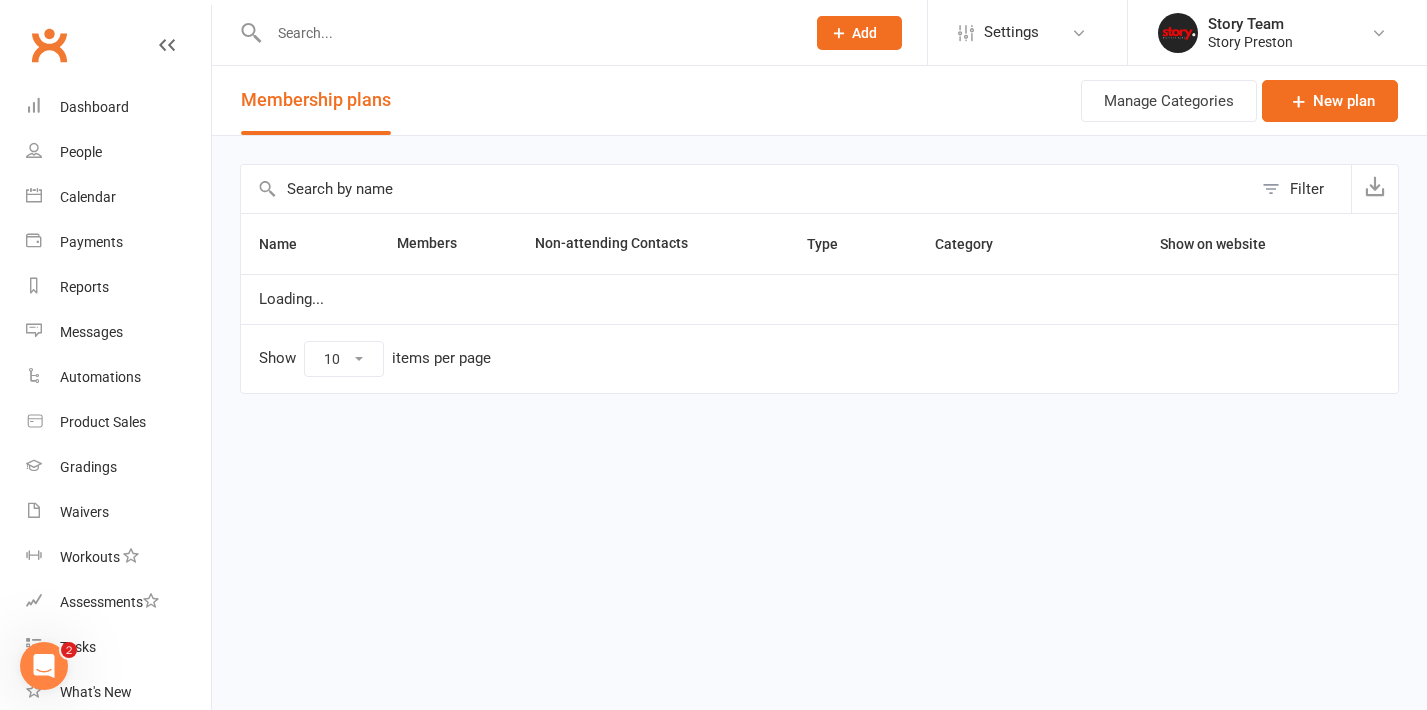 select on "25" 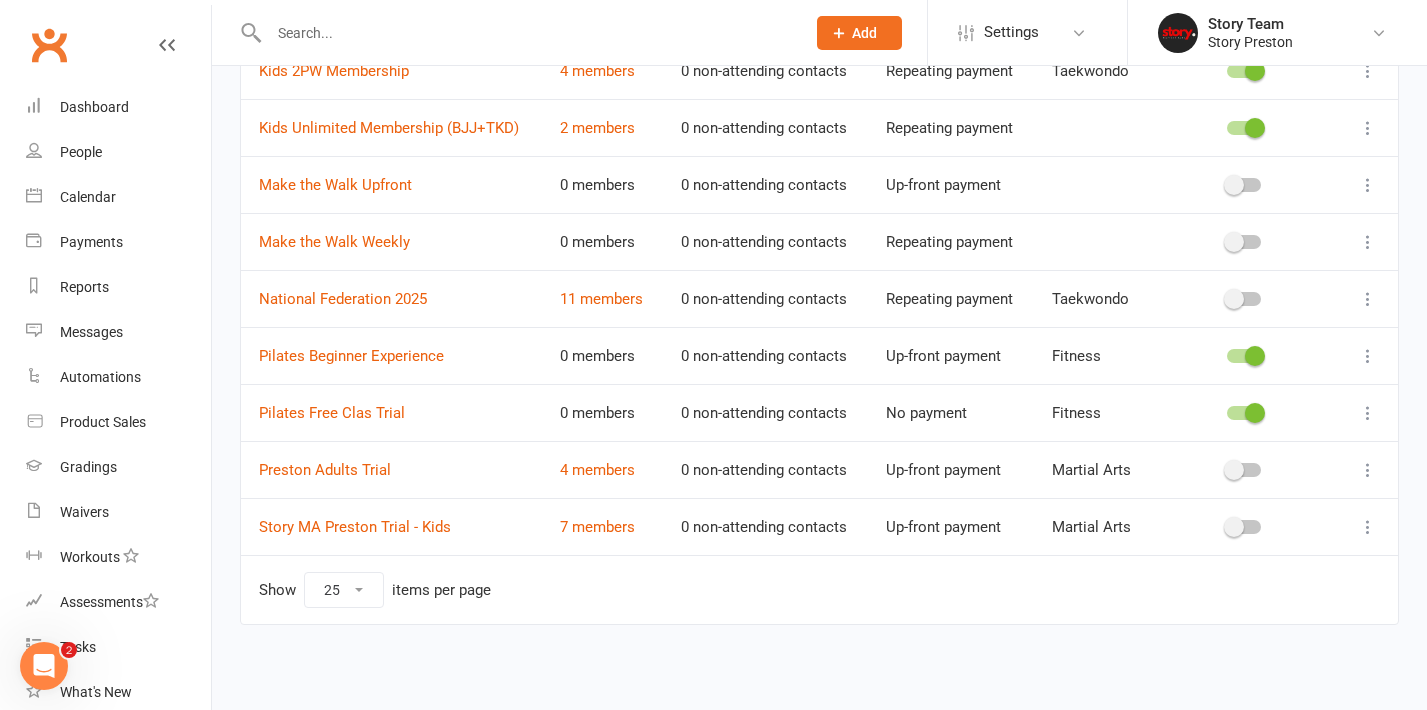scroll, scrollTop: 477, scrollLeft: 0, axis: vertical 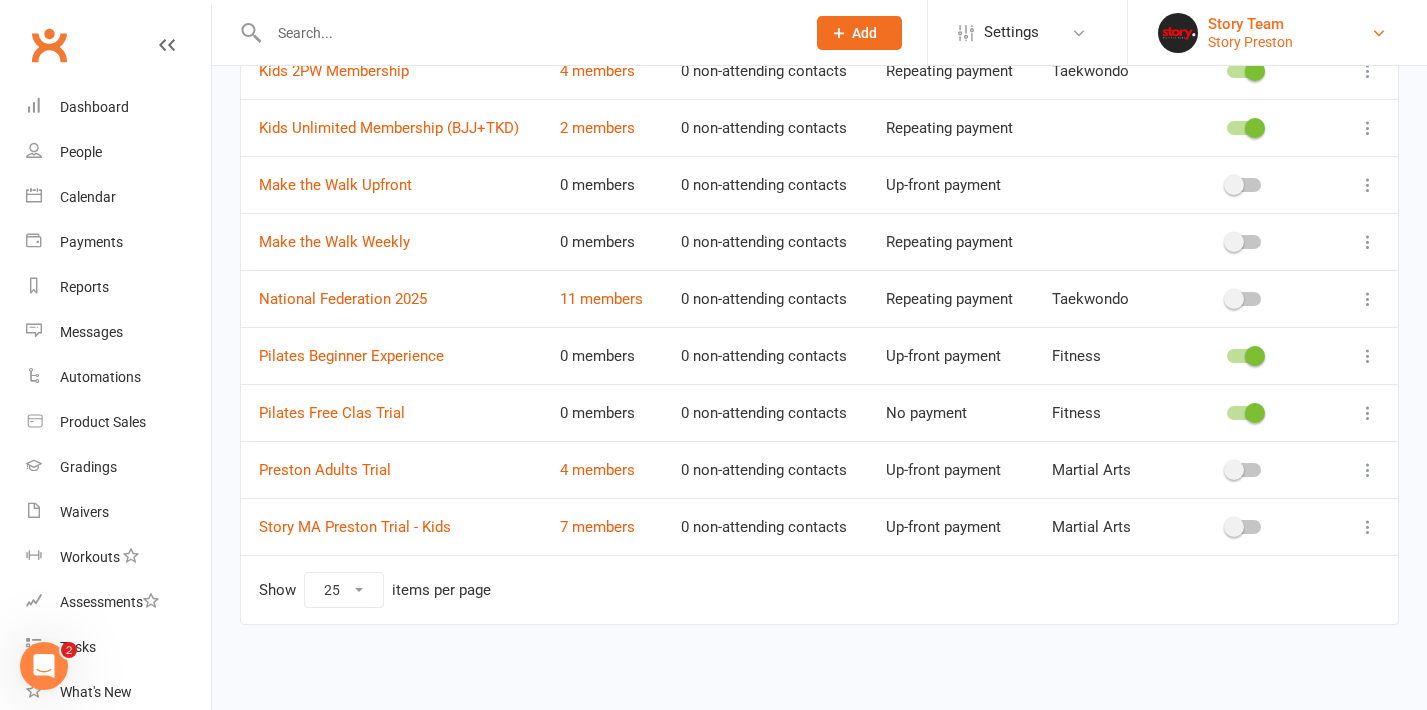 click on "Story Preston" at bounding box center [1250, 42] 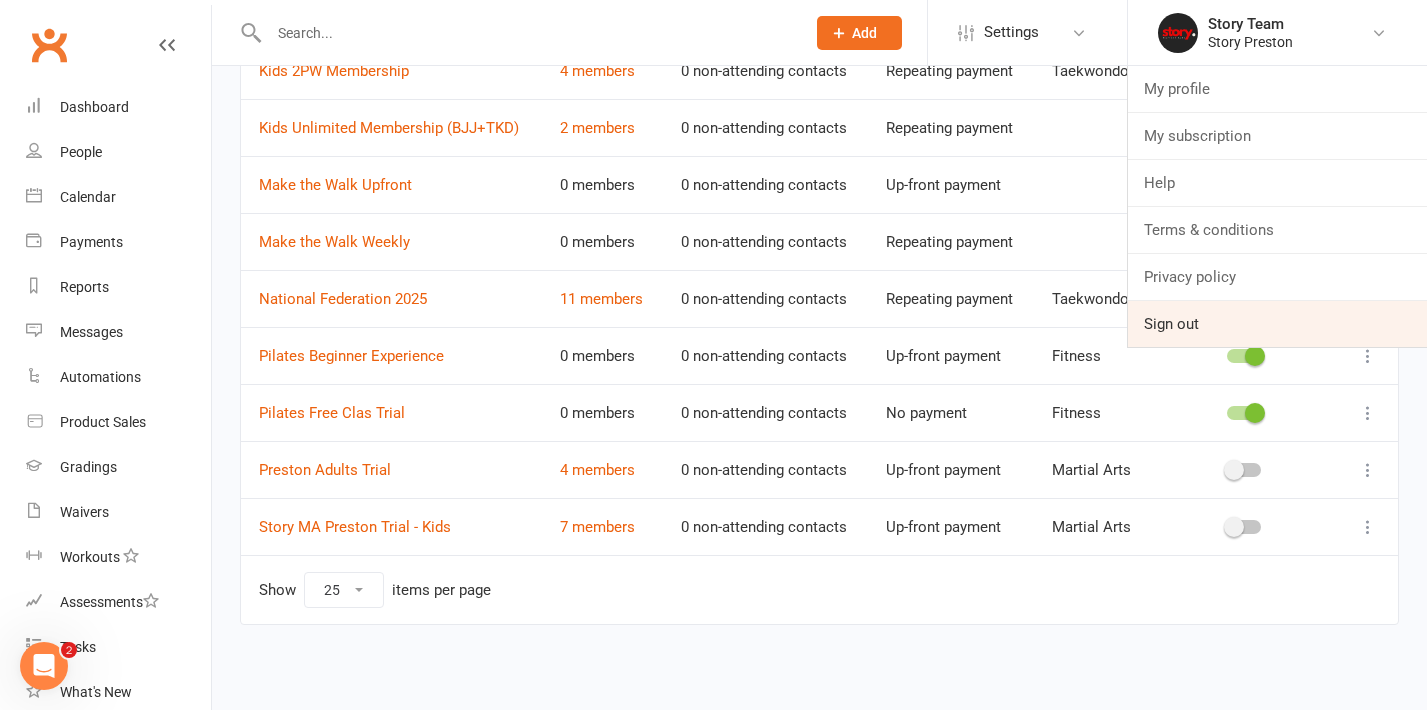 click on "Sign out" at bounding box center [1277, 324] 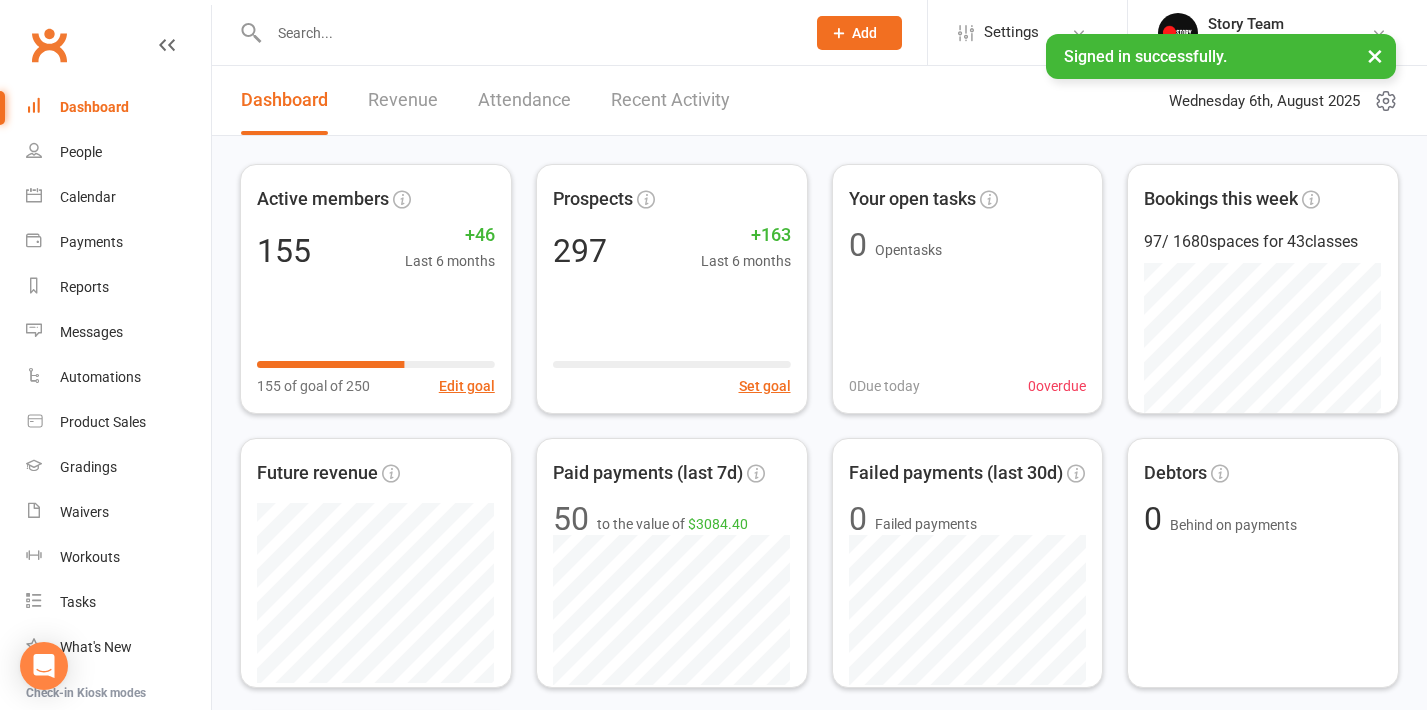 scroll, scrollTop: 0, scrollLeft: 0, axis: both 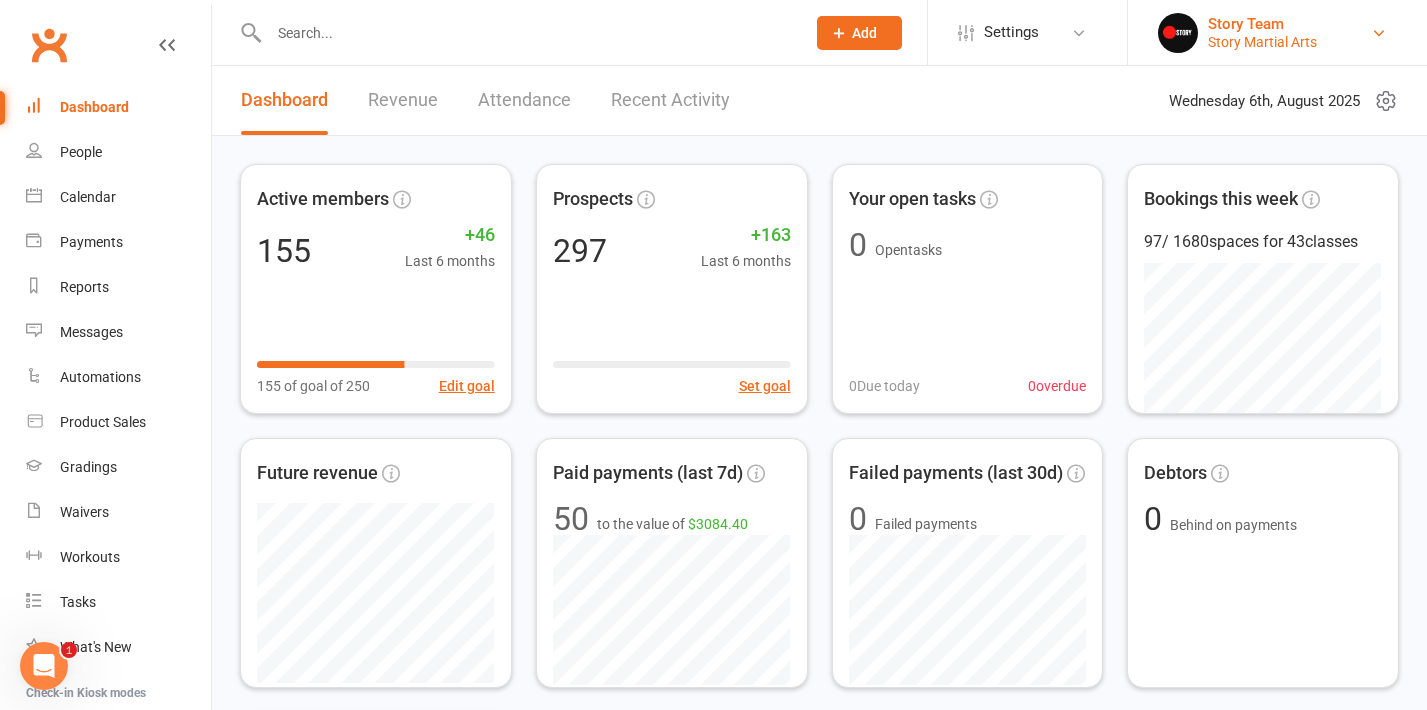 click on "Story Team" at bounding box center [1262, 24] 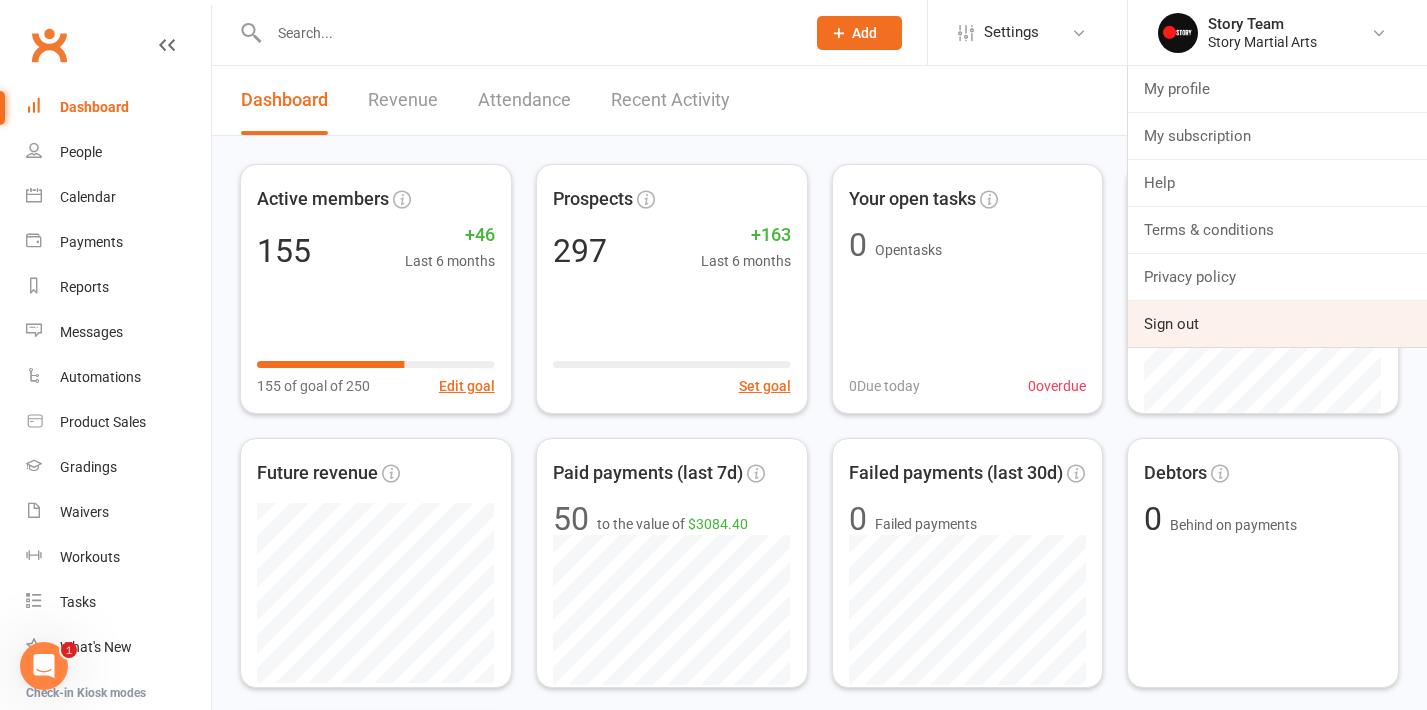 click on "Sign out" at bounding box center (1277, 324) 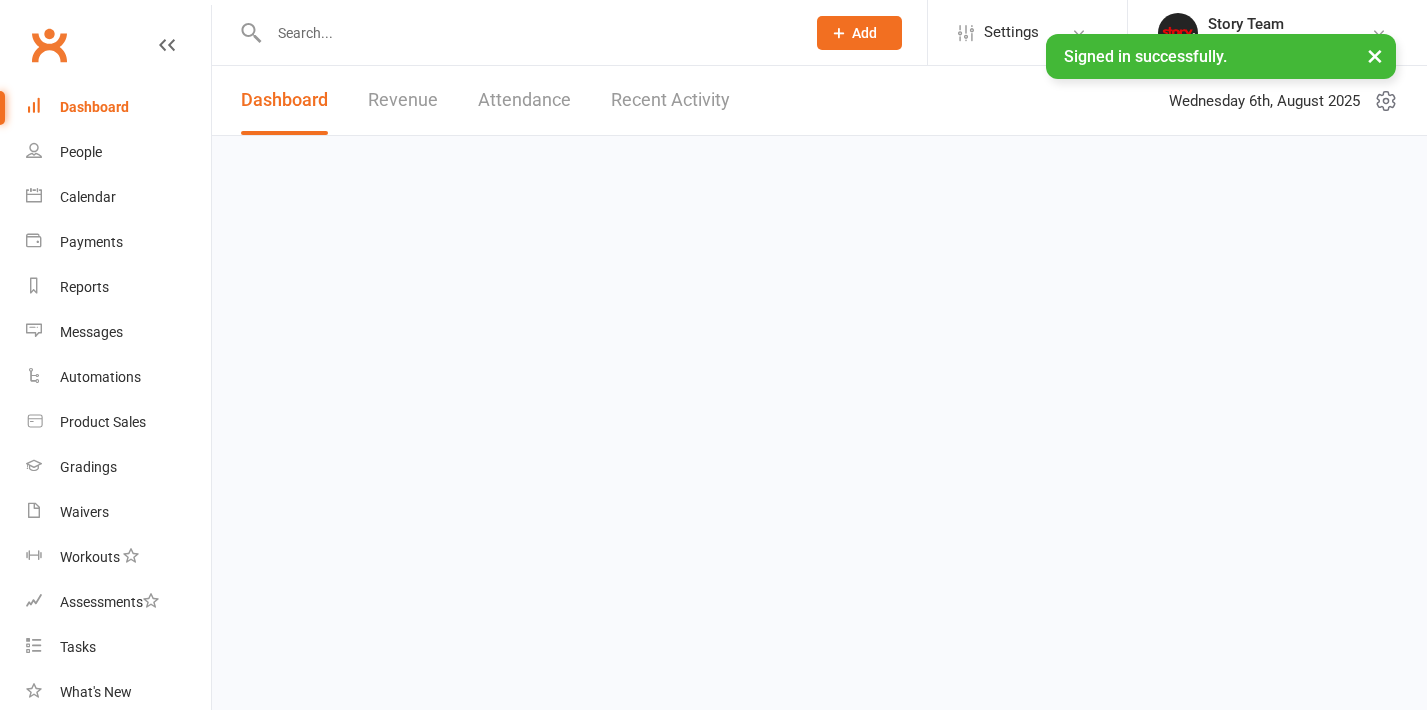 scroll, scrollTop: 0, scrollLeft: 0, axis: both 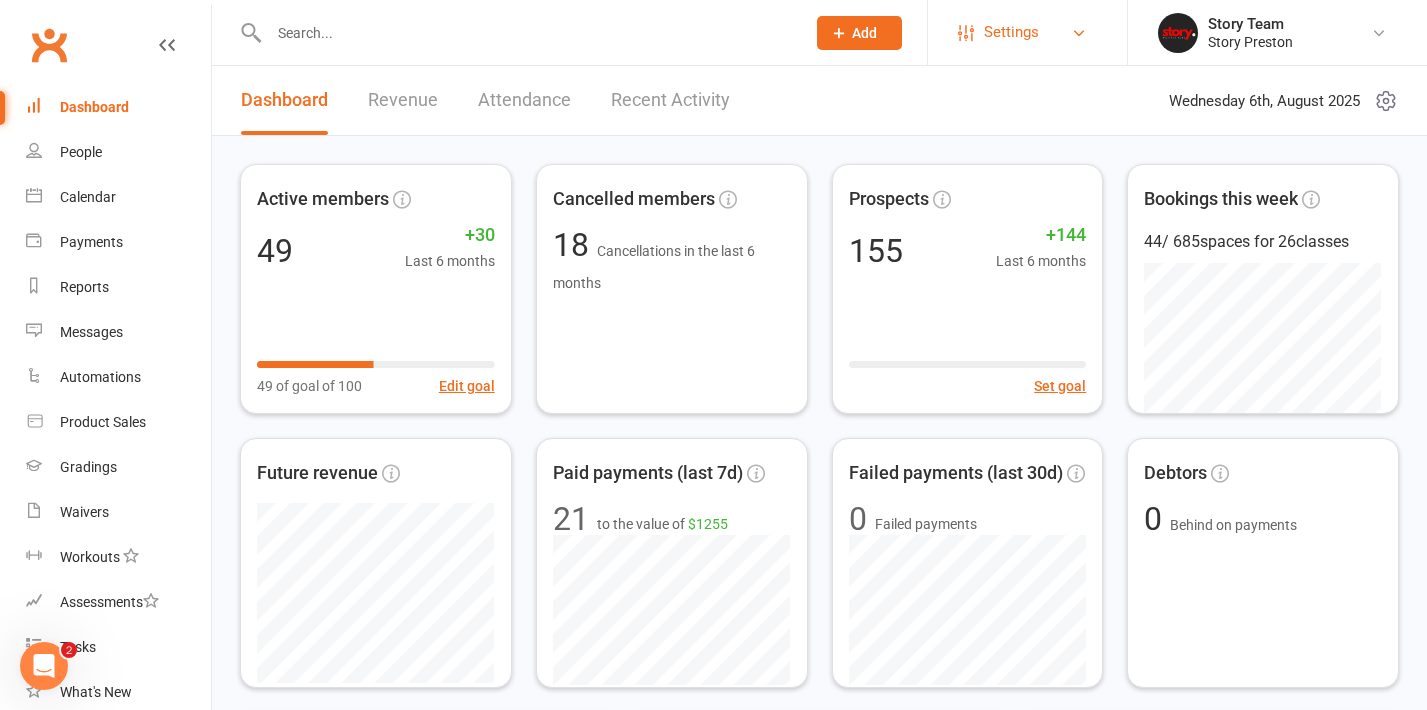click on "Settings" at bounding box center [1011, 32] 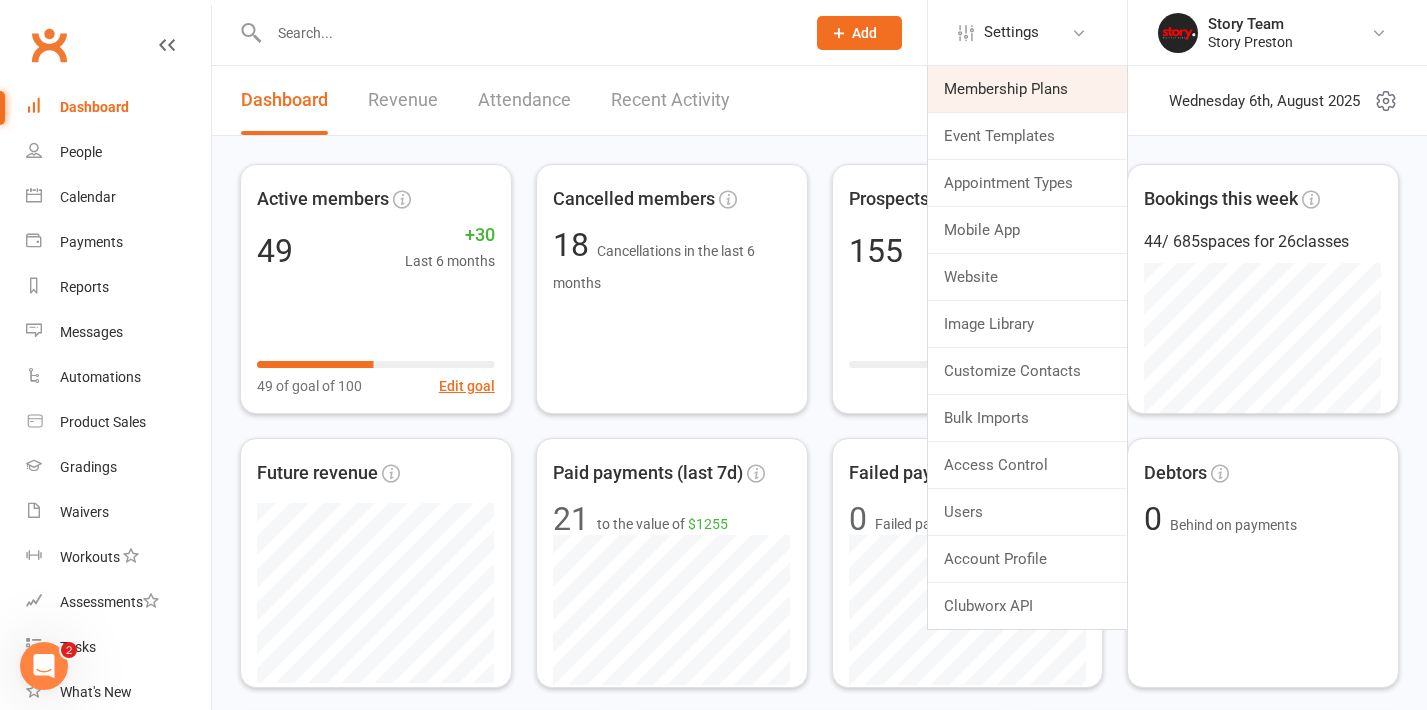 click on "Membership Plans" at bounding box center (1027, 89) 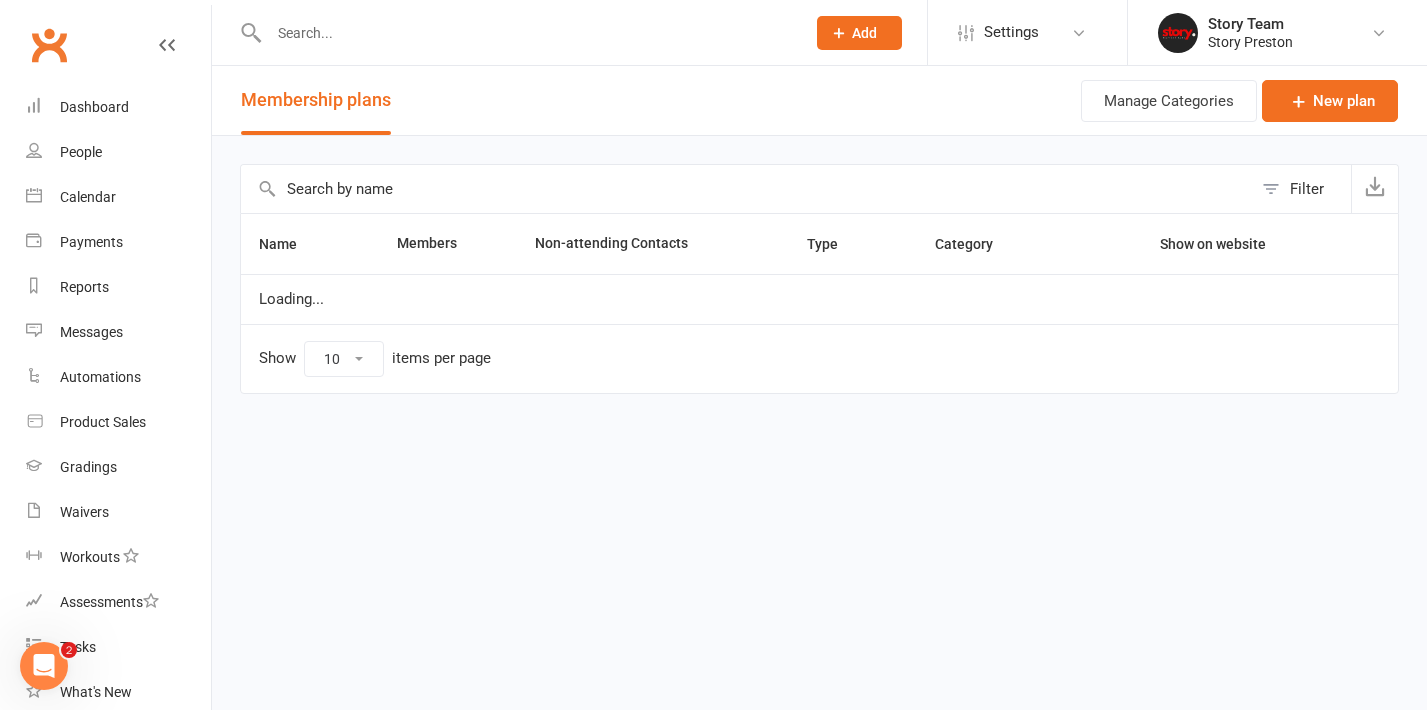 select on "25" 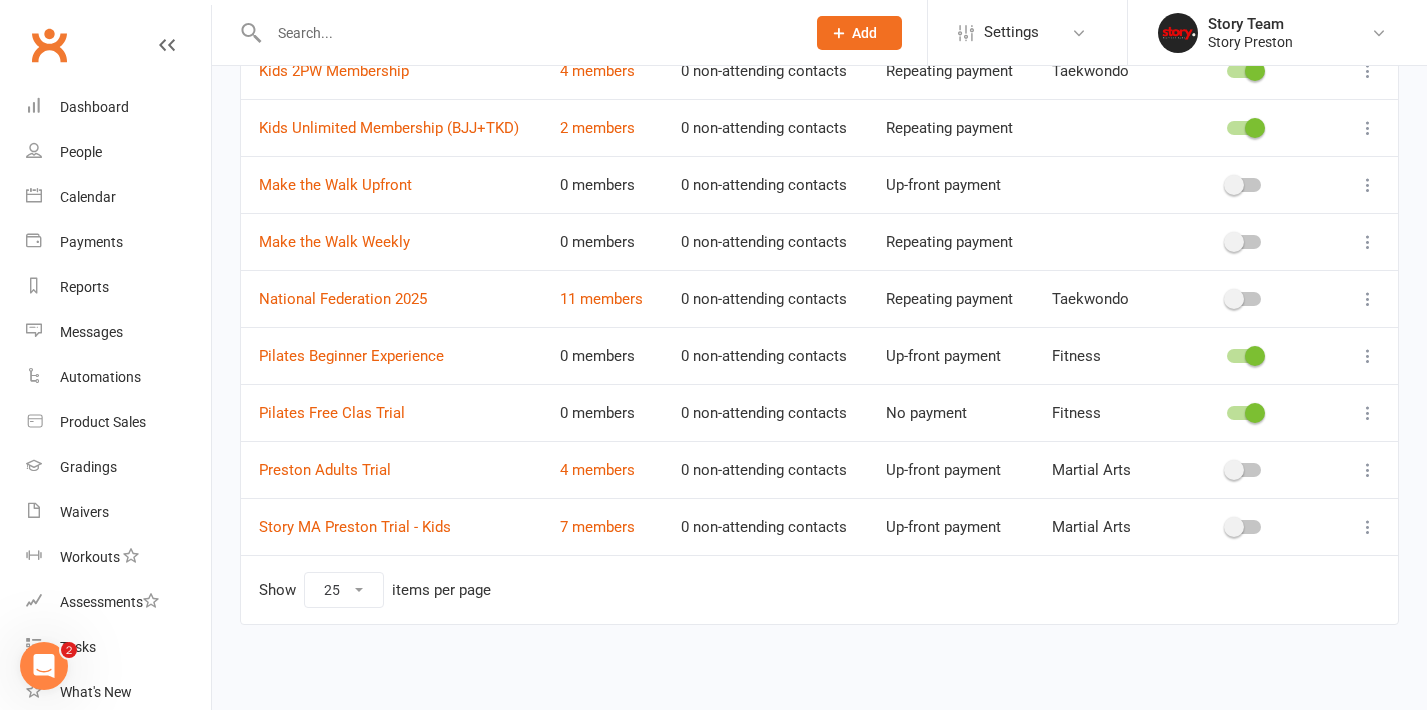 scroll, scrollTop: 477, scrollLeft: 0, axis: vertical 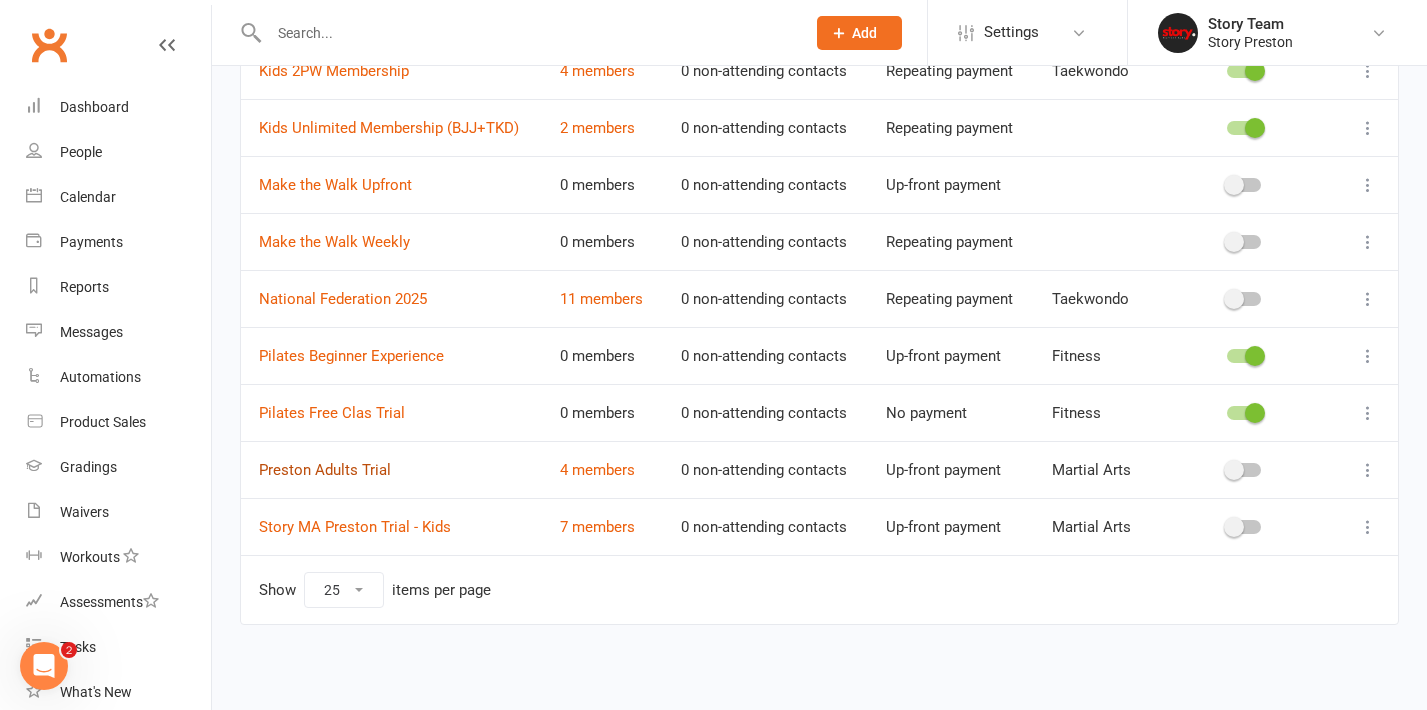 click on "Preston Adults Trial" at bounding box center [325, 470] 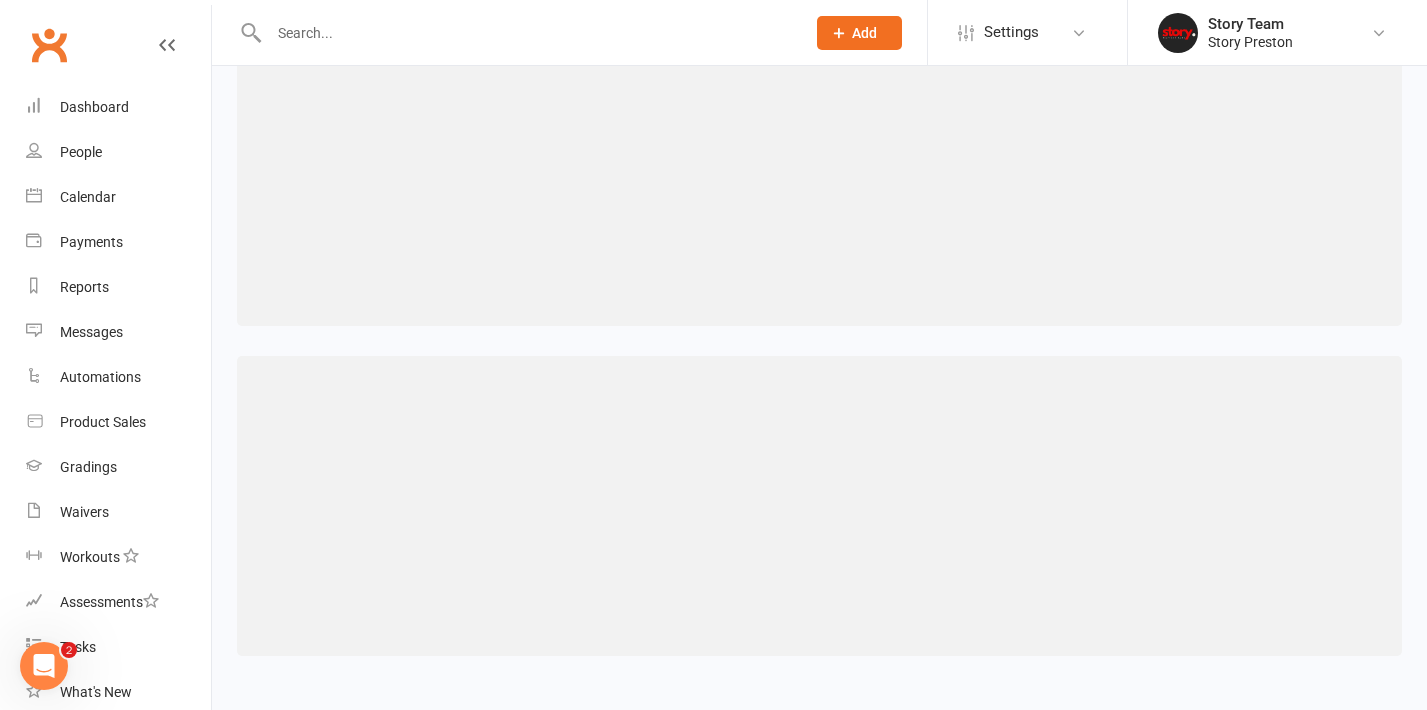 scroll, scrollTop: 0, scrollLeft: 0, axis: both 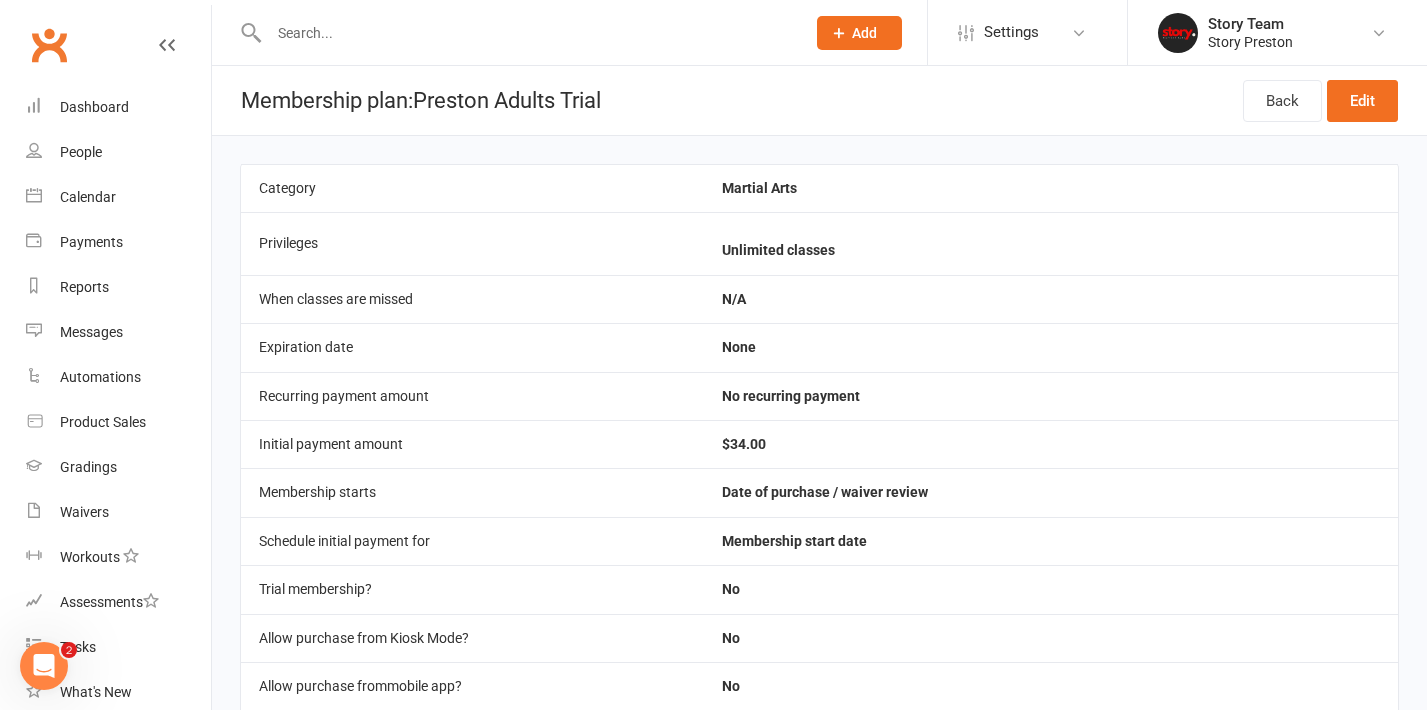 select on "25" 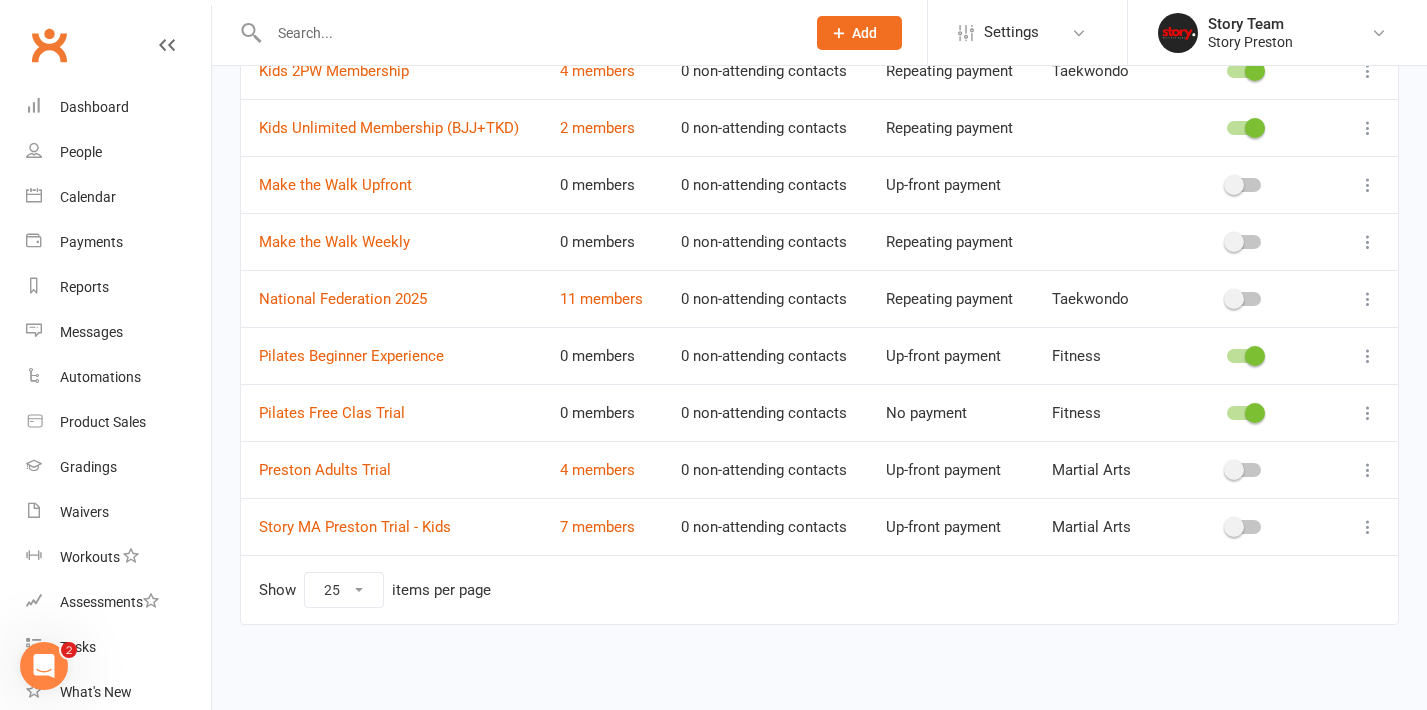 scroll, scrollTop: 477, scrollLeft: 0, axis: vertical 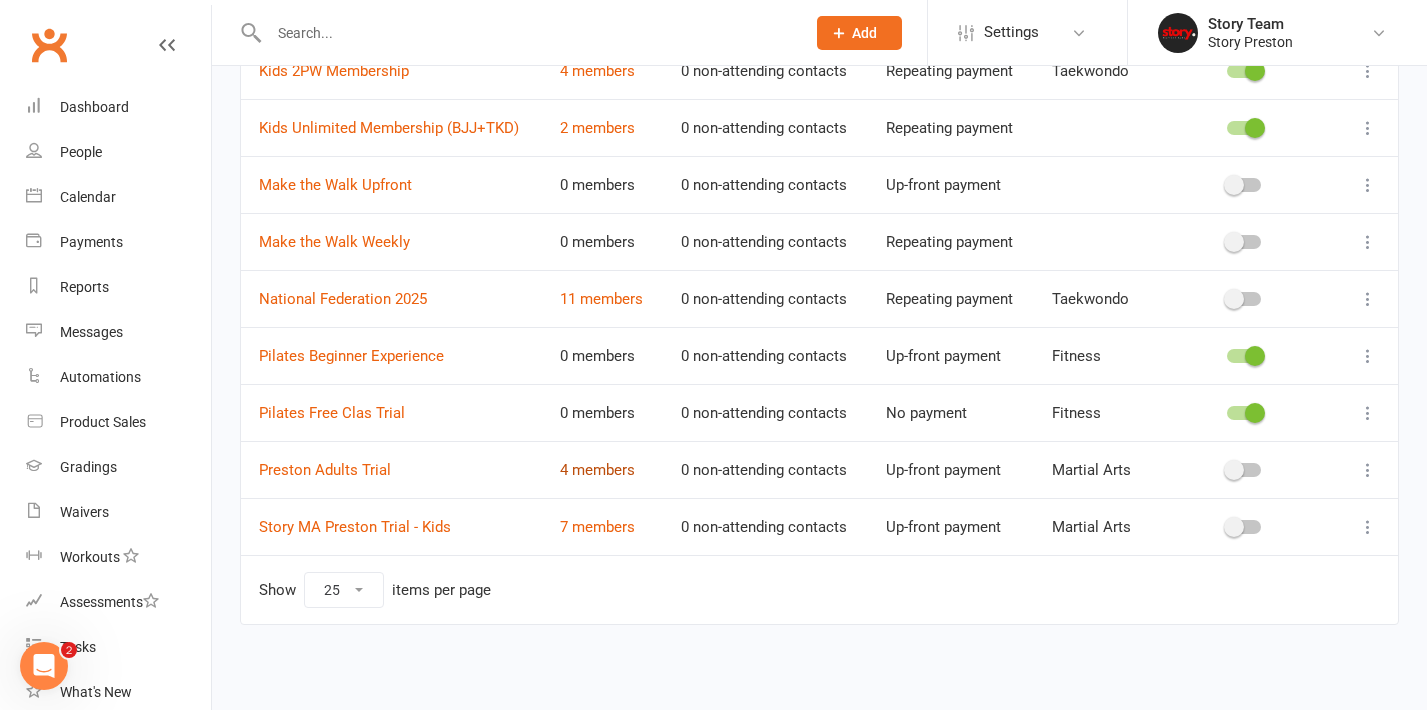 click on "4 members" at bounding box center (597, 470) 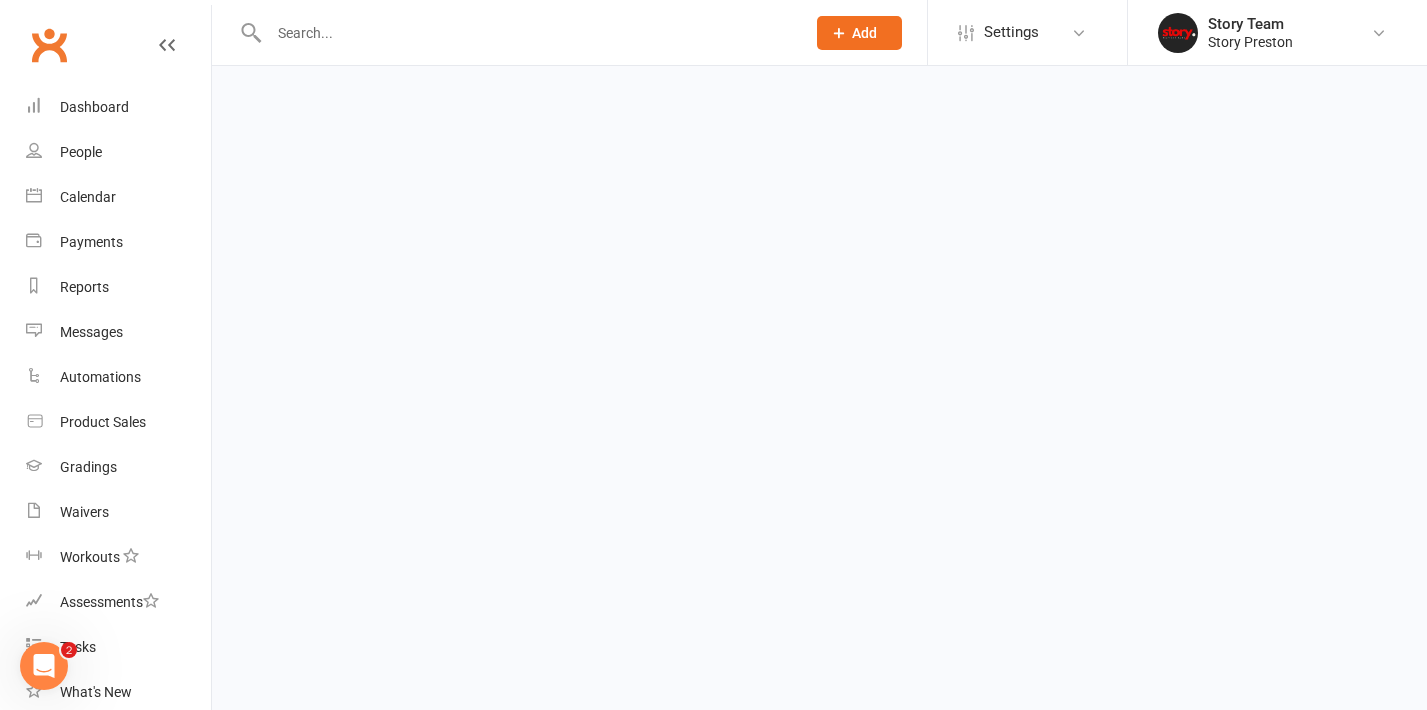 scroll, scrollTop: 0, scrollLeft: 0, axis: both 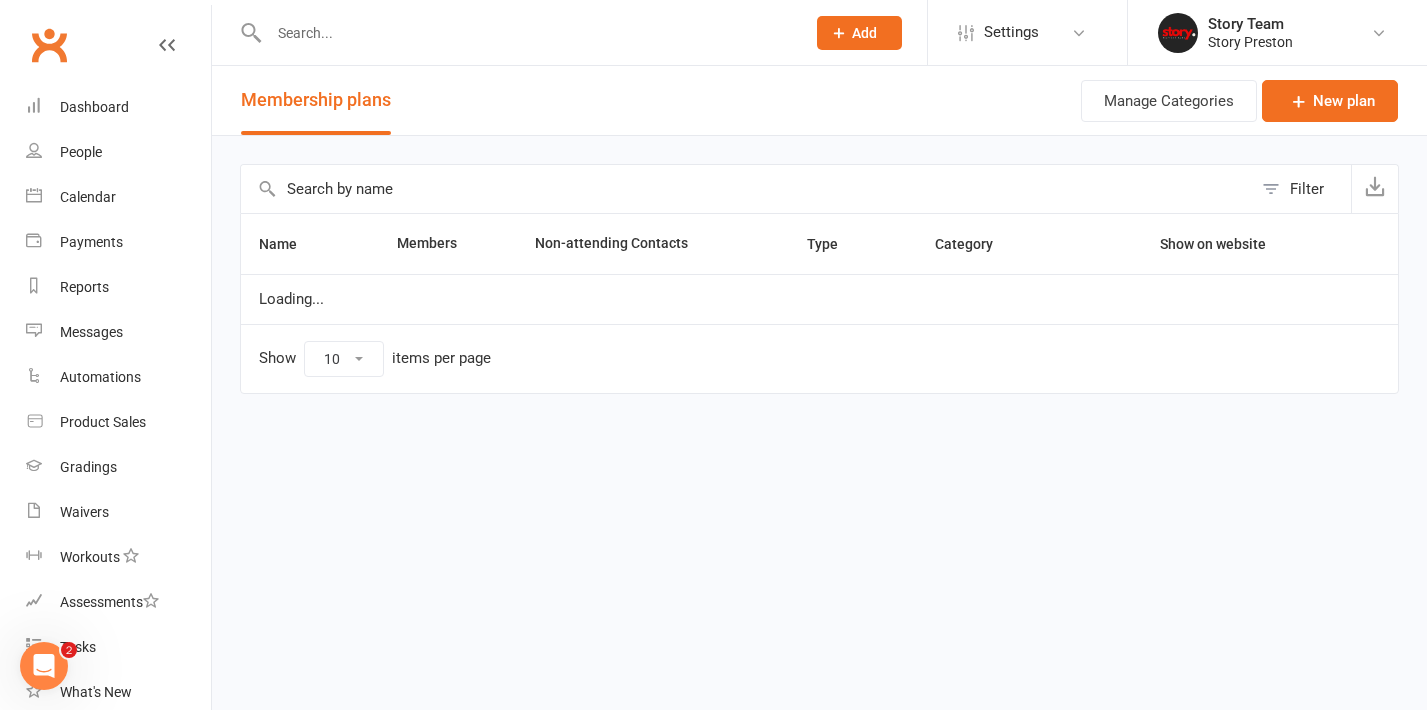 select on "25" 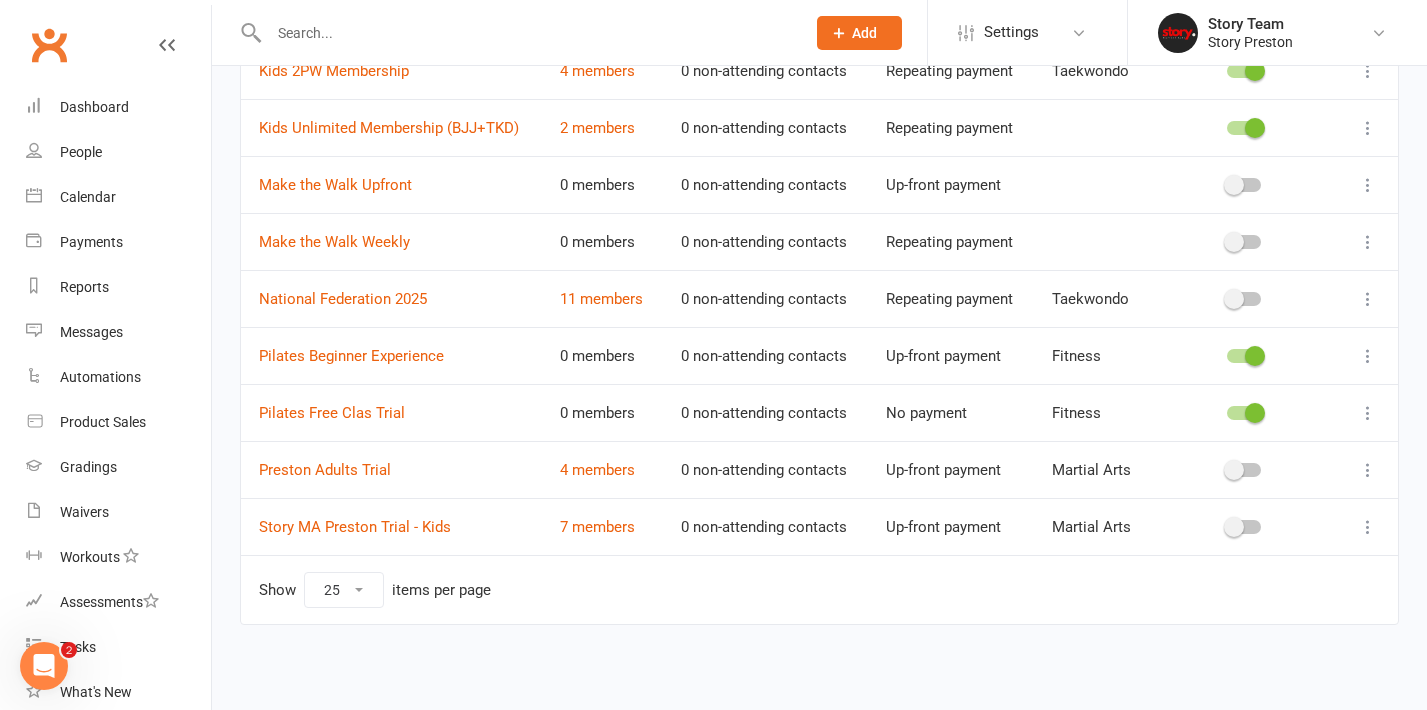 scroll, scrollTop: 477, scrollLeft: 0, axis: vertical 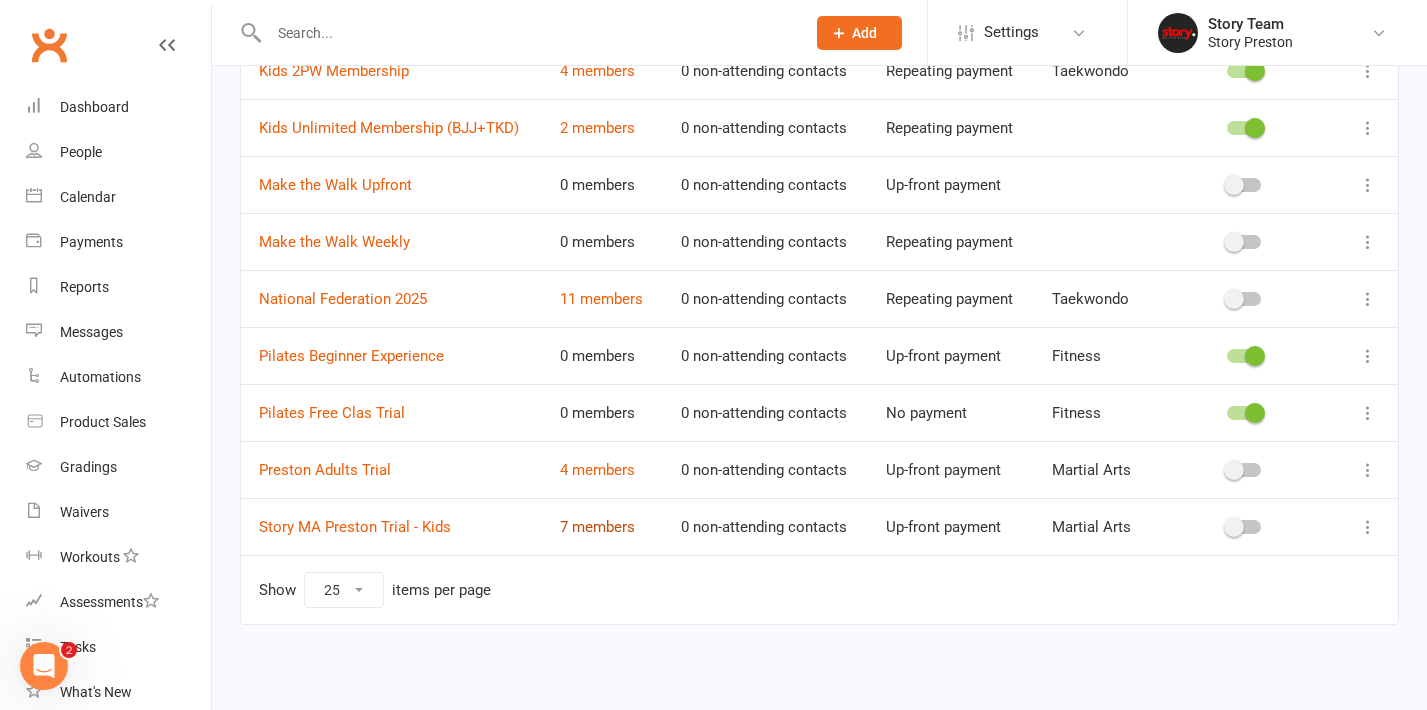 click on "7 members" at bounding box center [597, 527] 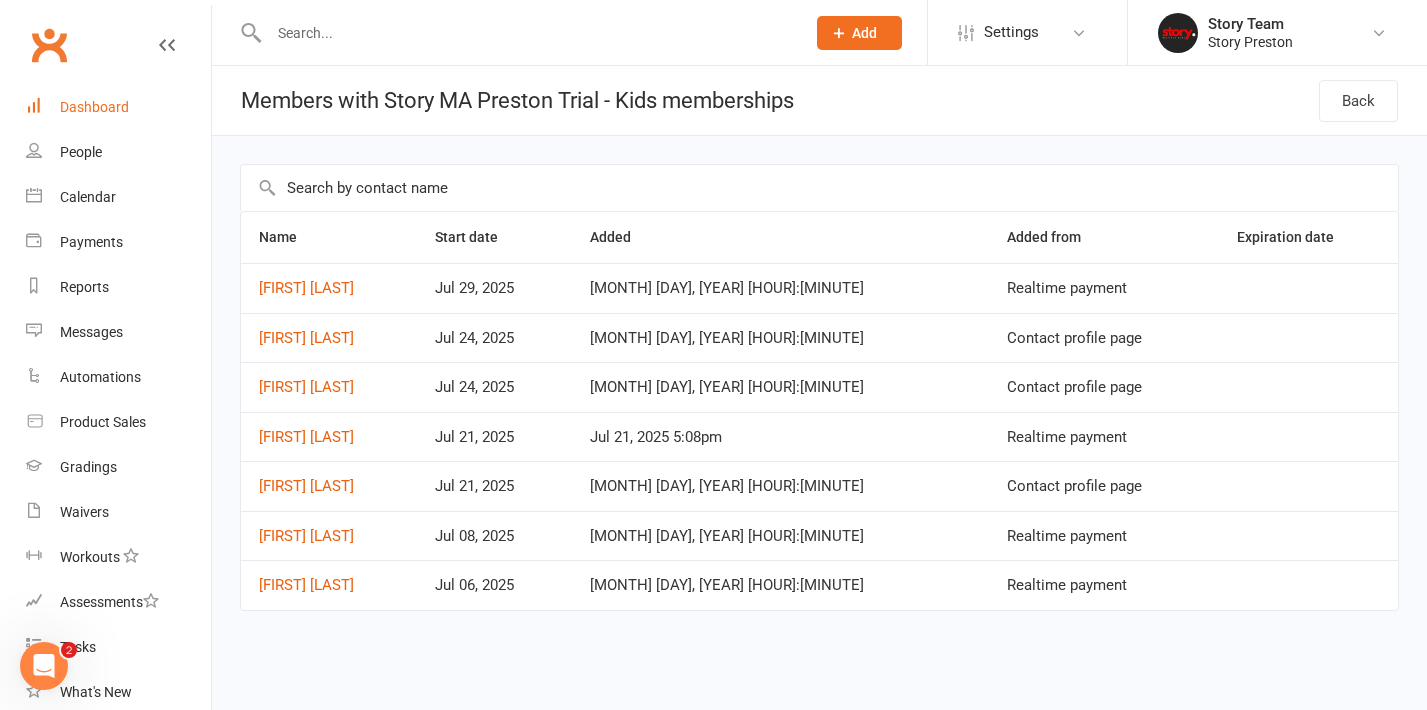 click on "Dashboard" at bounding box center (94, 107) 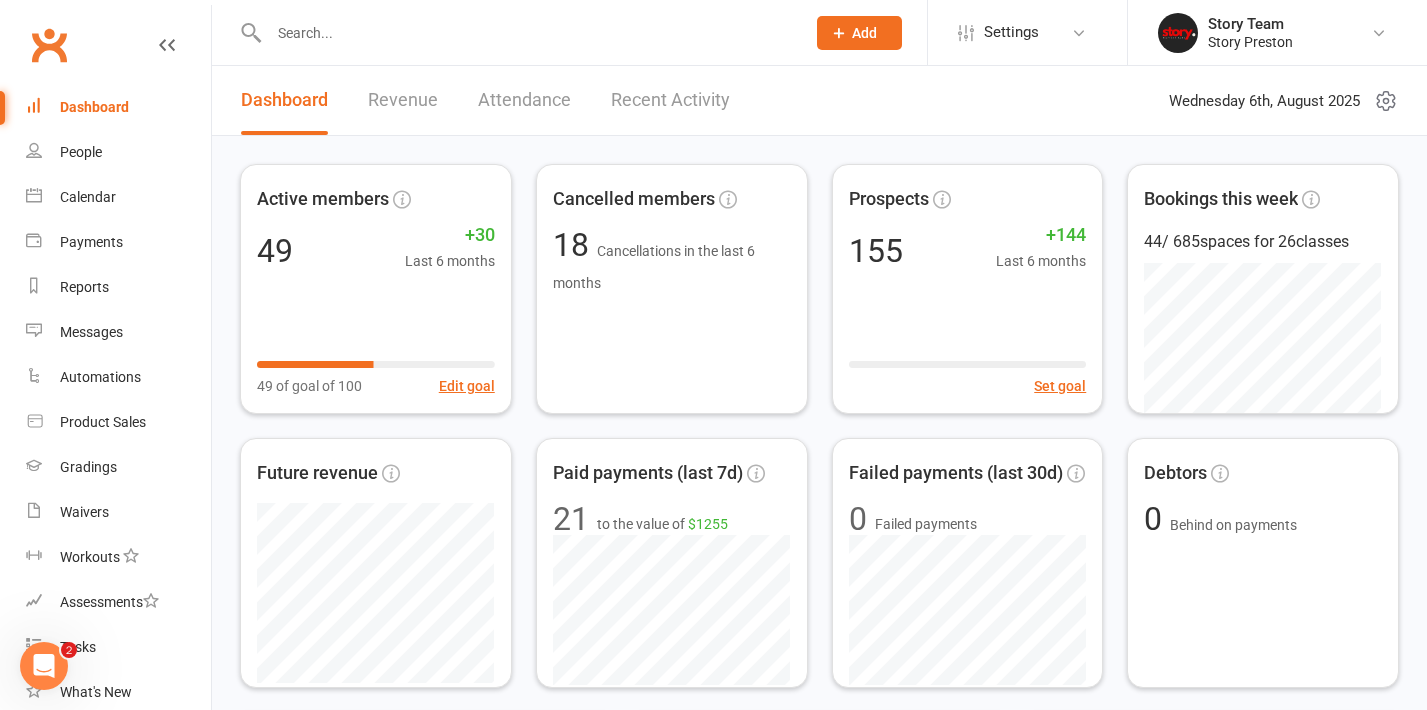 click at bounding box center [527, 33] 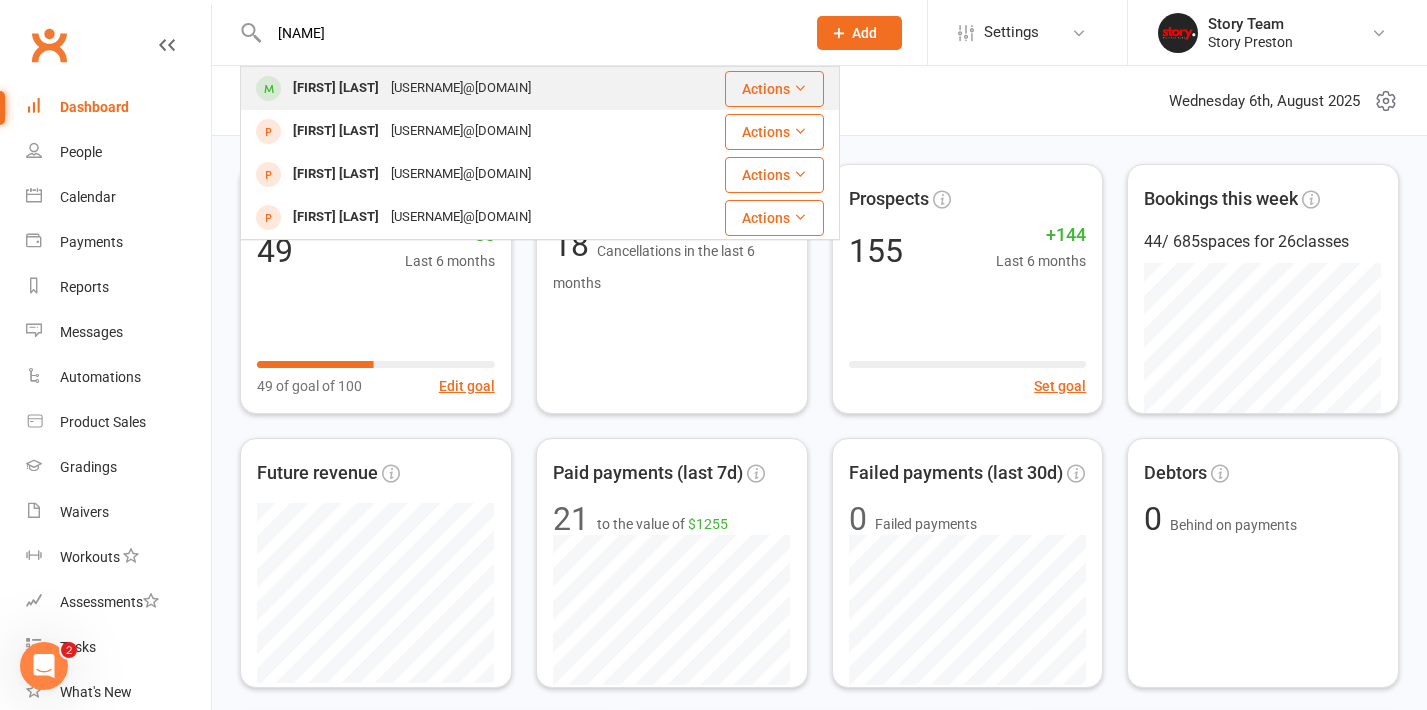 type on "[NAME]" 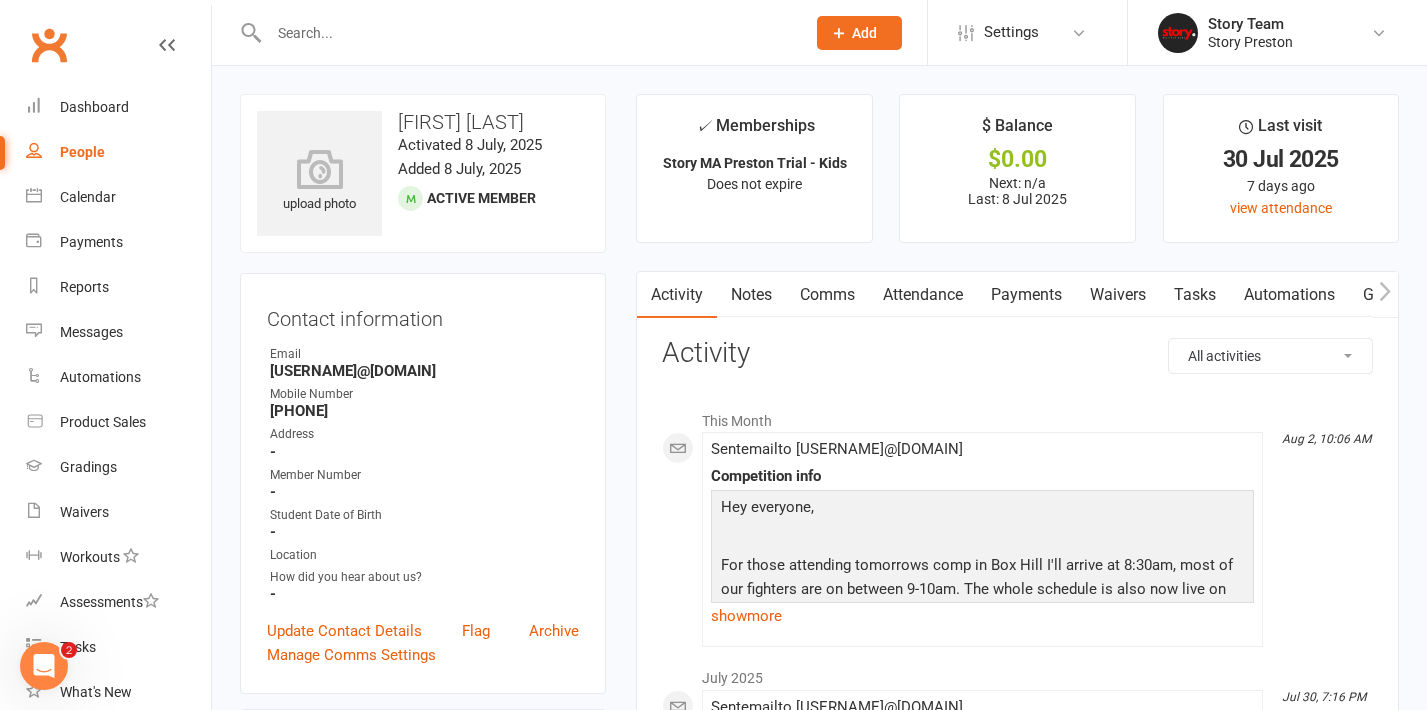click 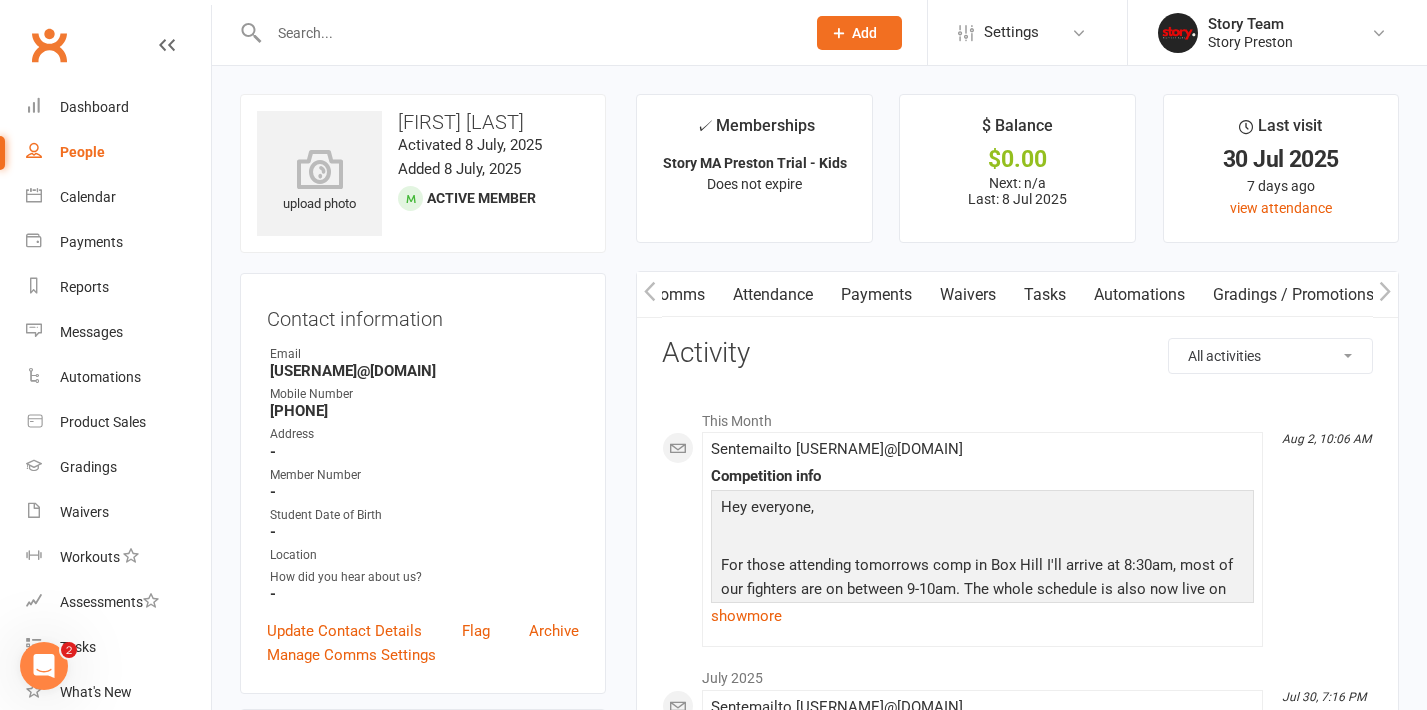 click 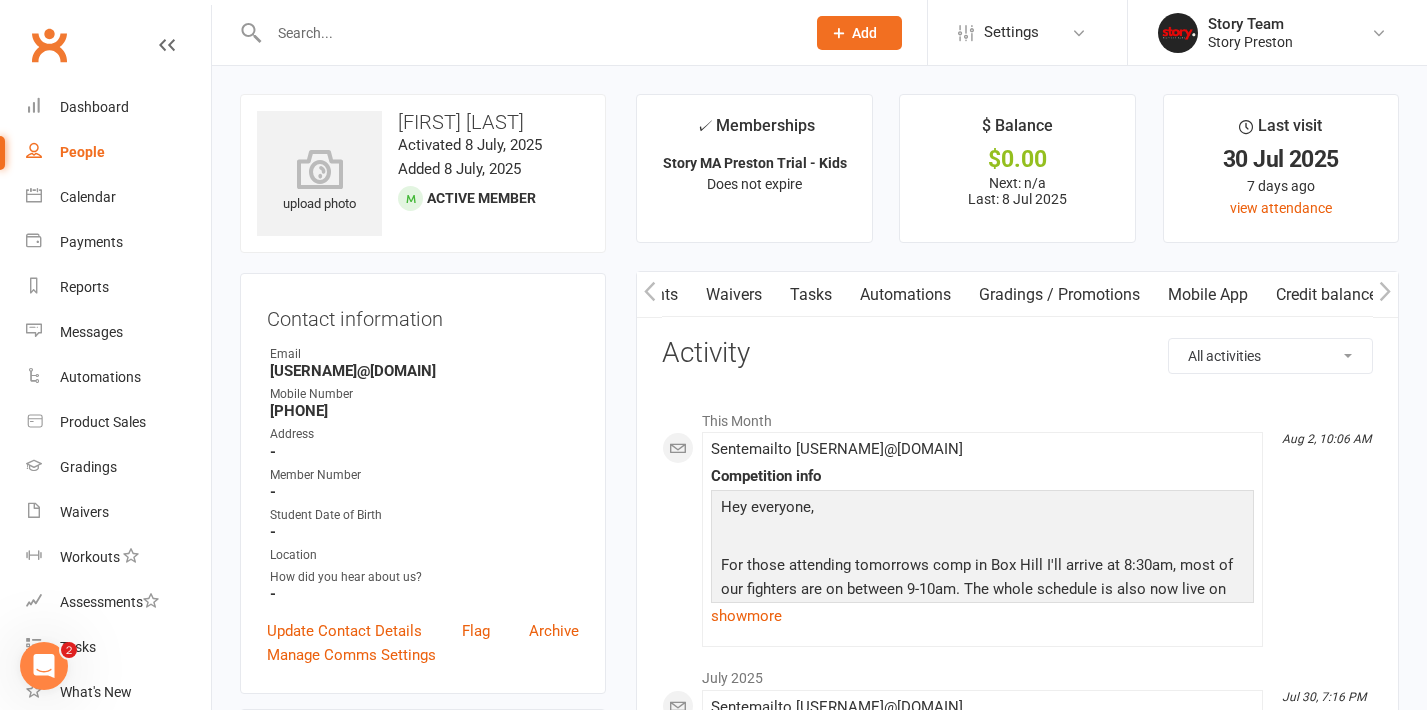 scroll, scrollTop: 0, scrollLeft: 384, axis: horizontal 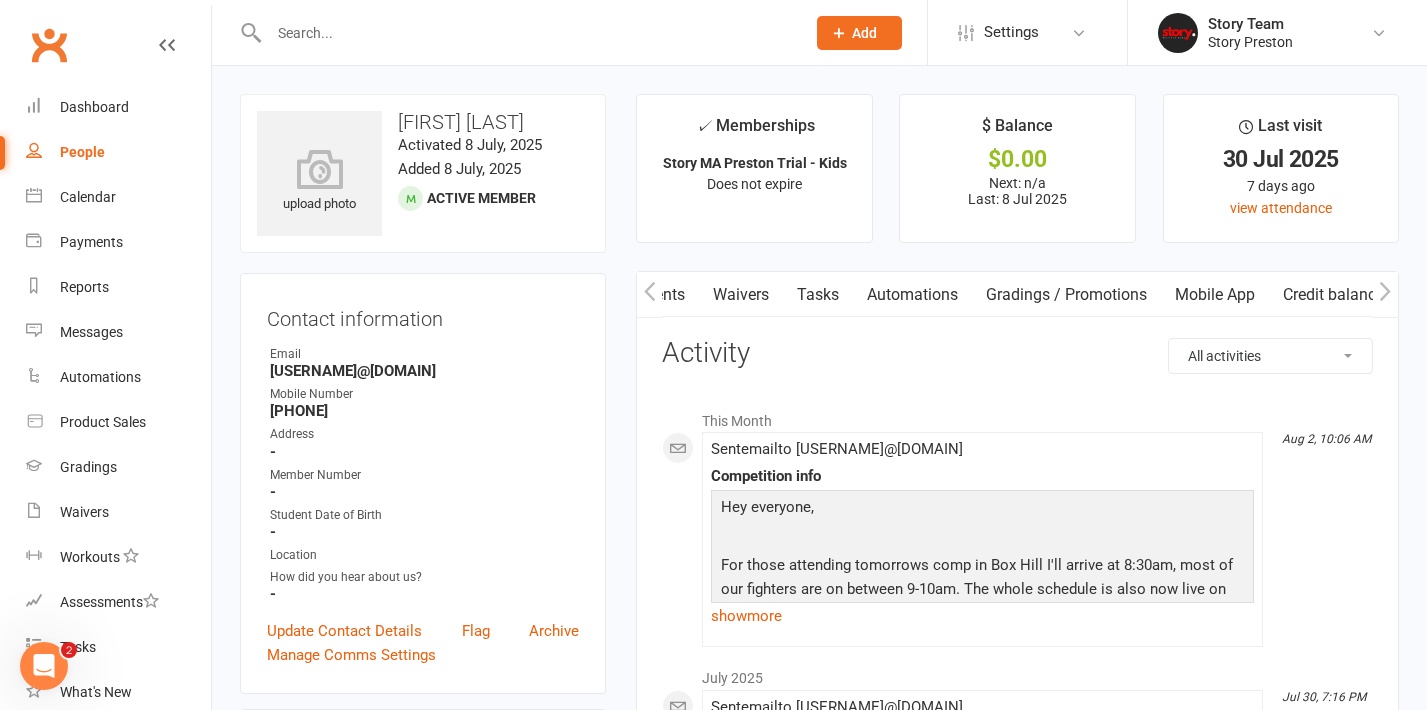 click on "Mobile App" at bounding box center (1215, 295) 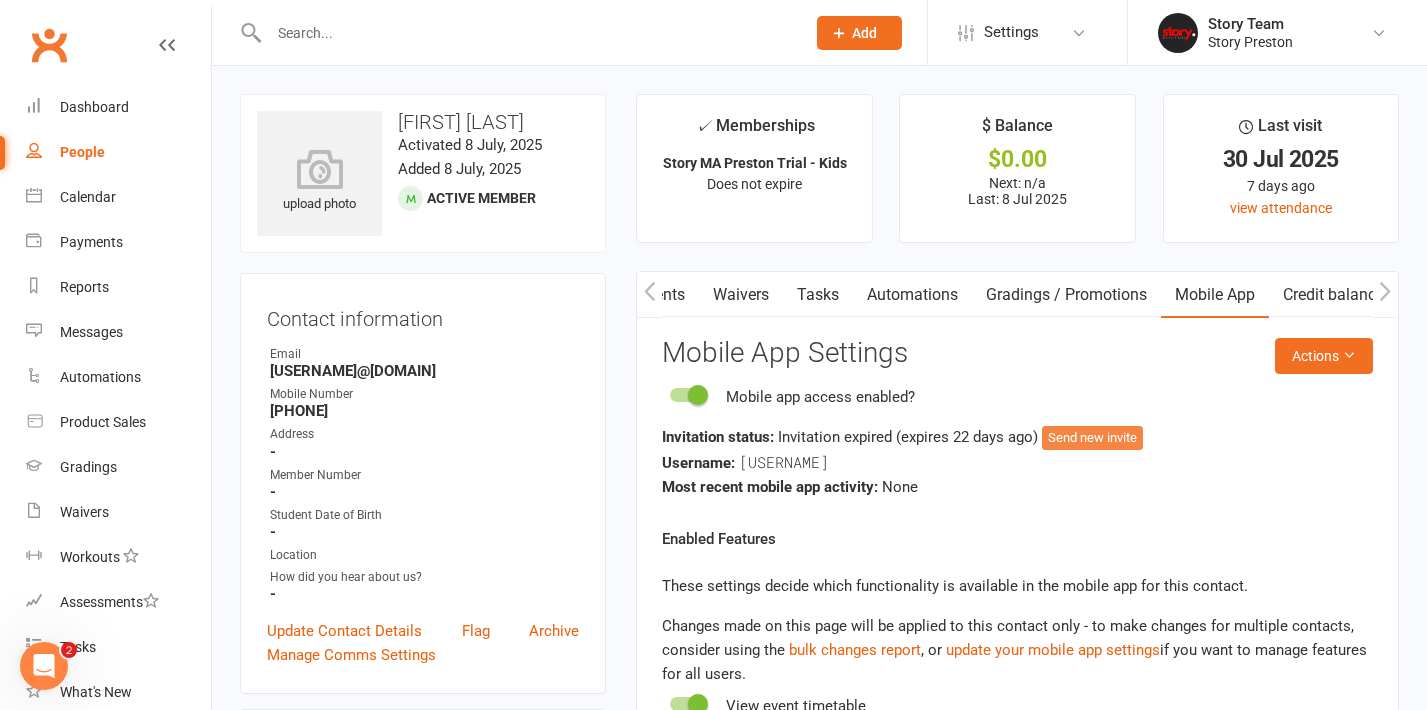 click on "Send new invite" at bounding box center [1092, 438] 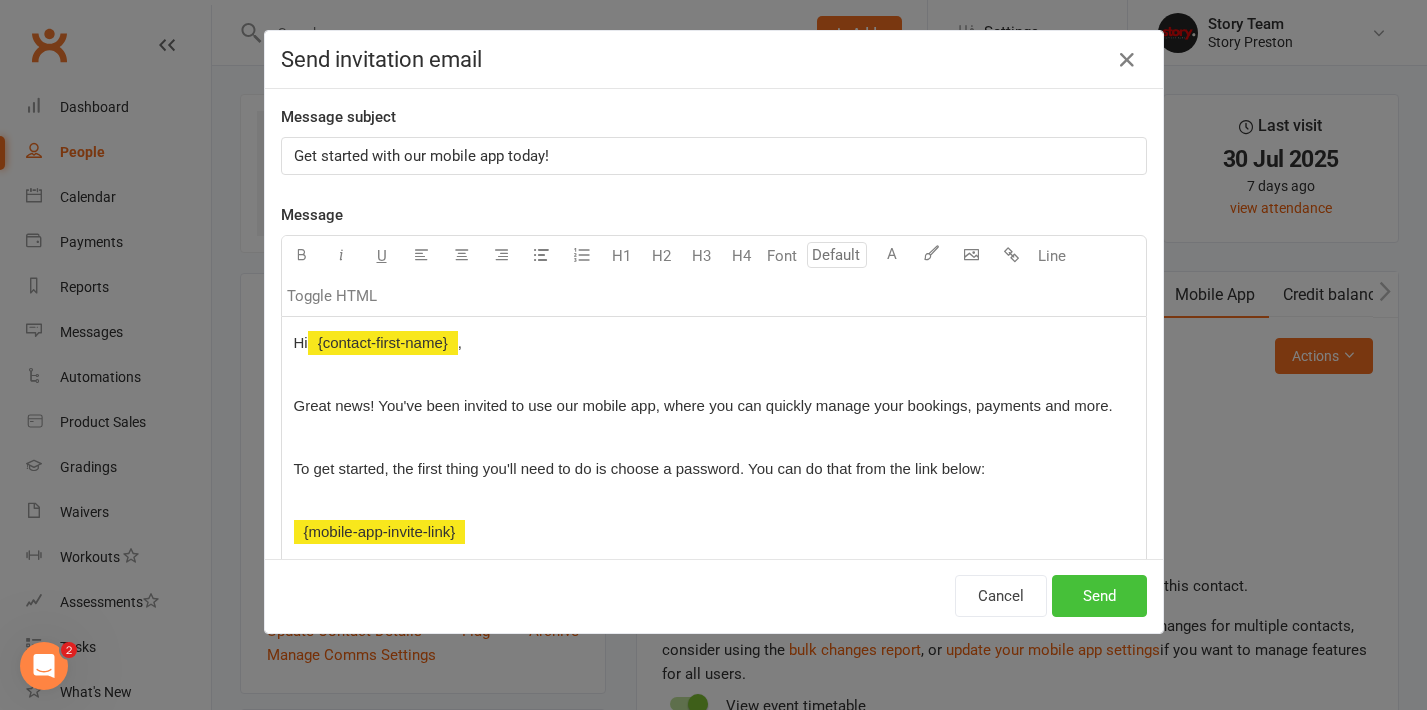 click on "Send" at bounding box center (1099, 596) 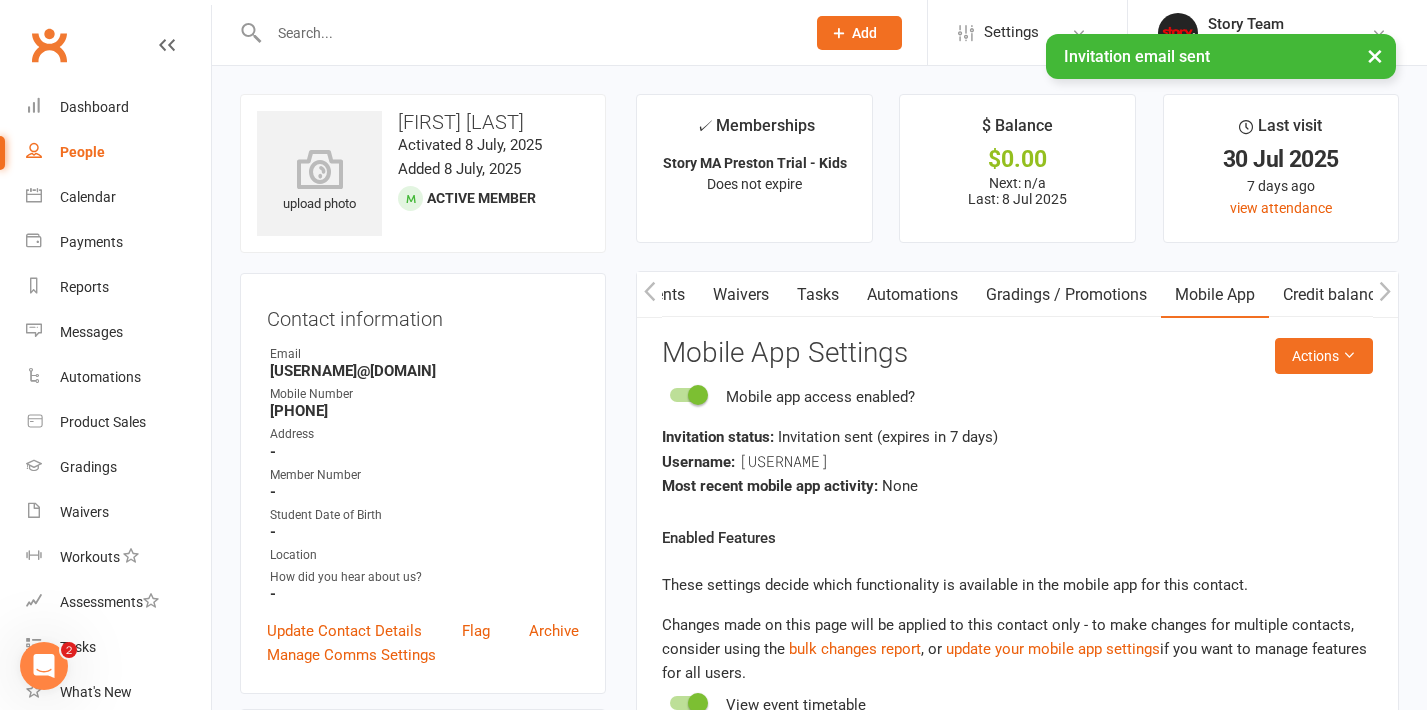 click 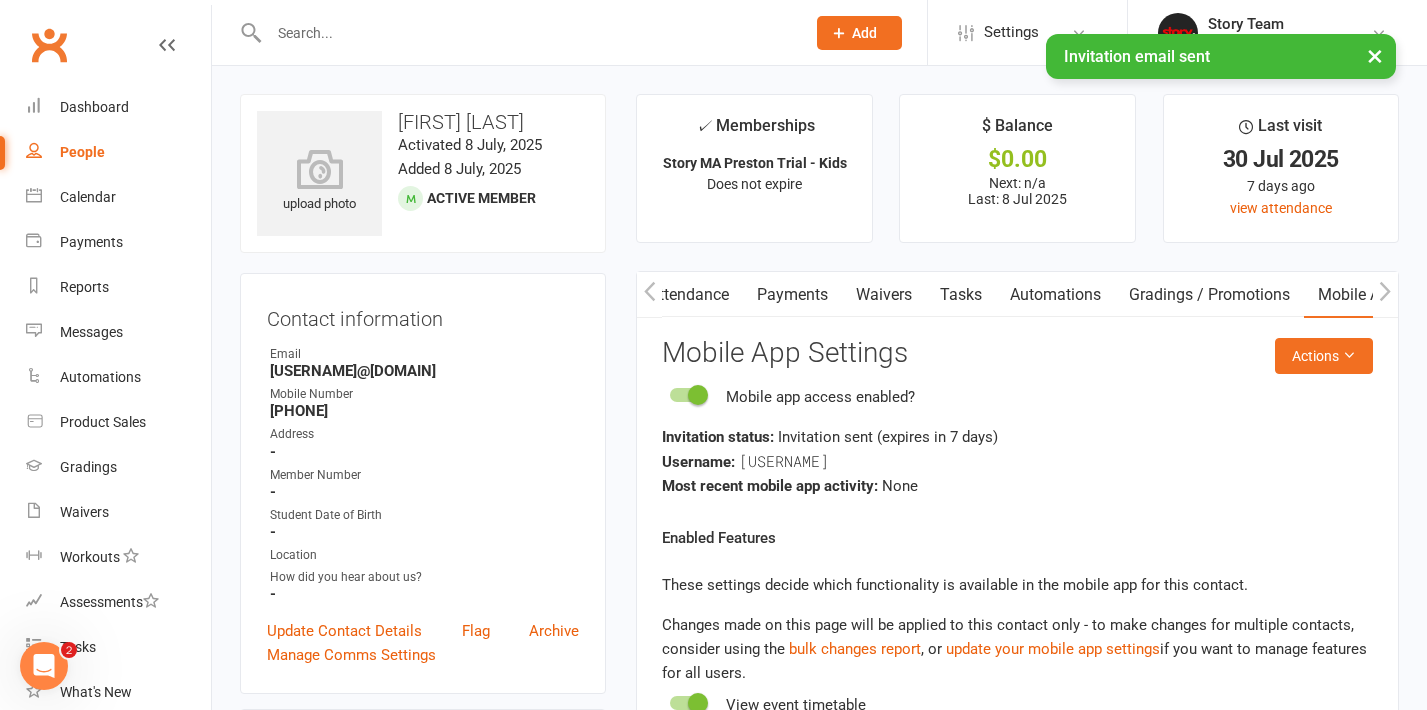 click 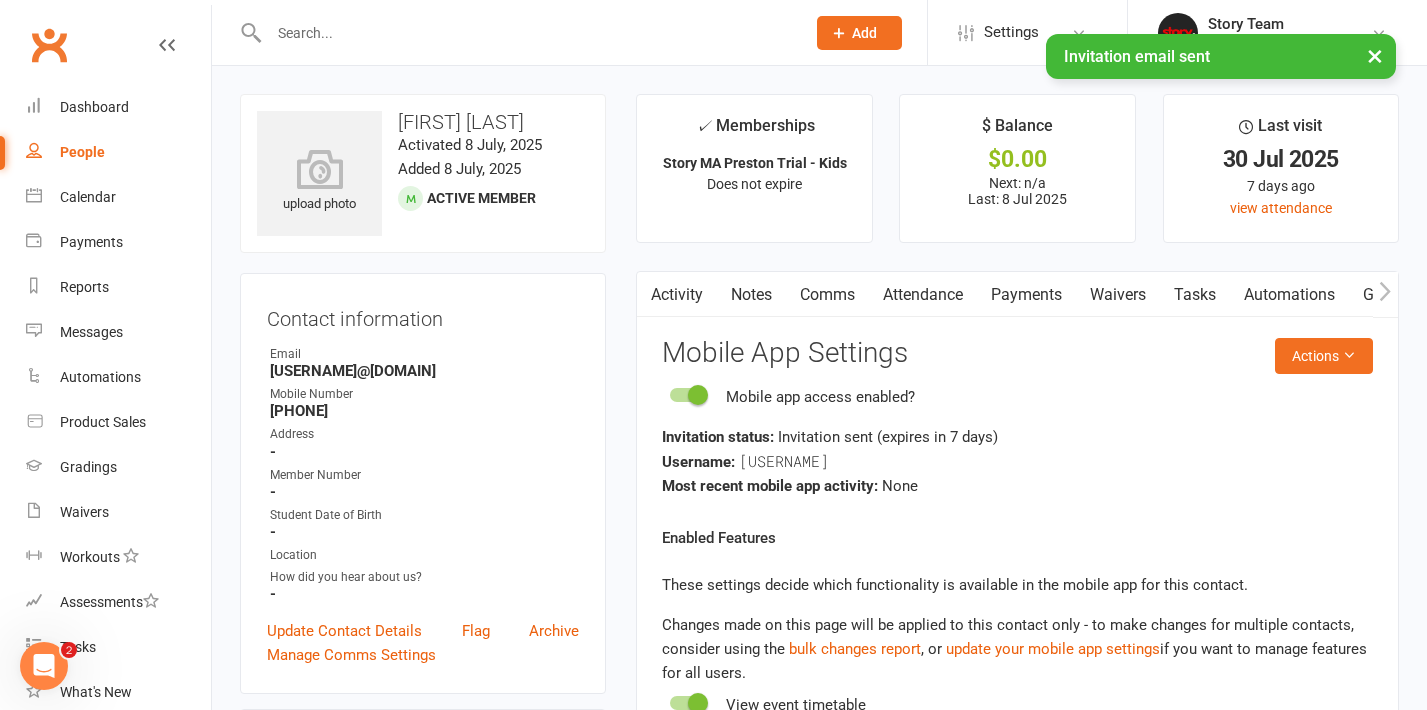 click 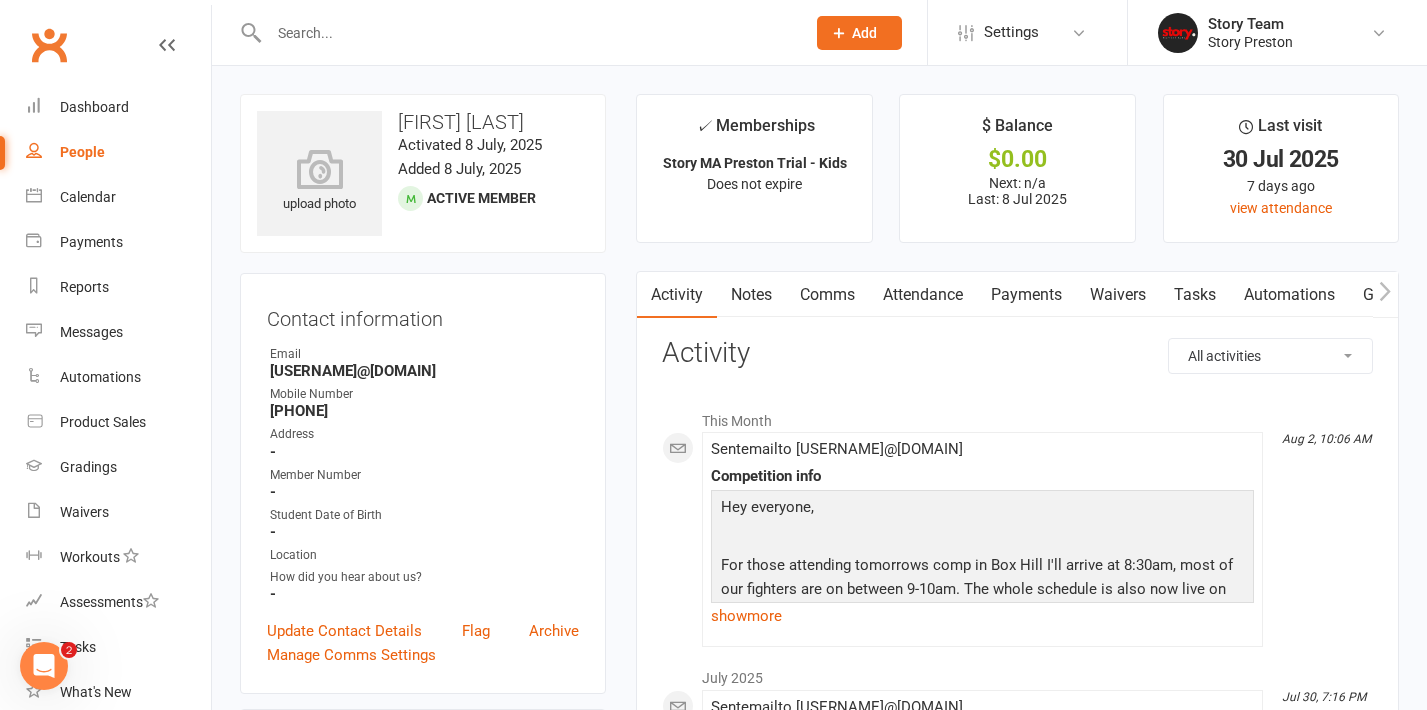 click on "Comms" at bounding box center [827, 295] 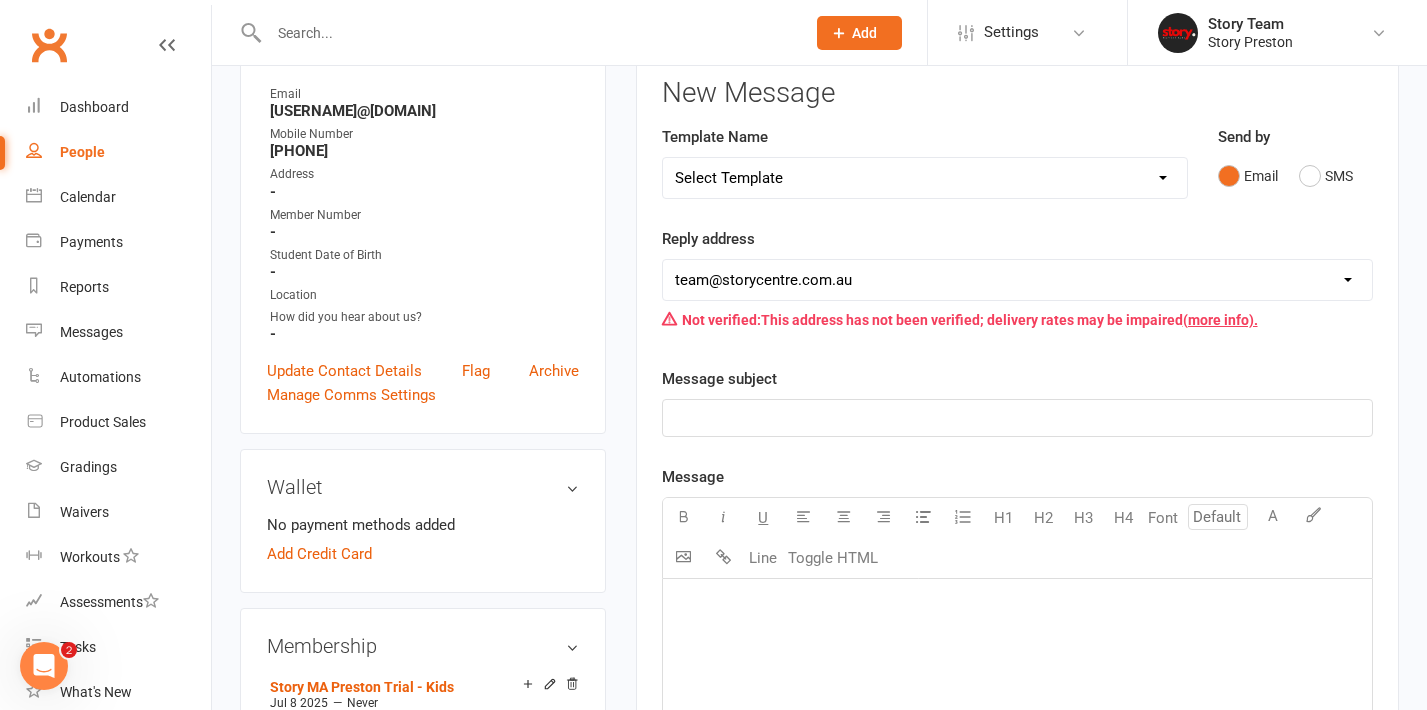 scroll, scrollTop: 270, scrollLeft: 0, axis: vertical 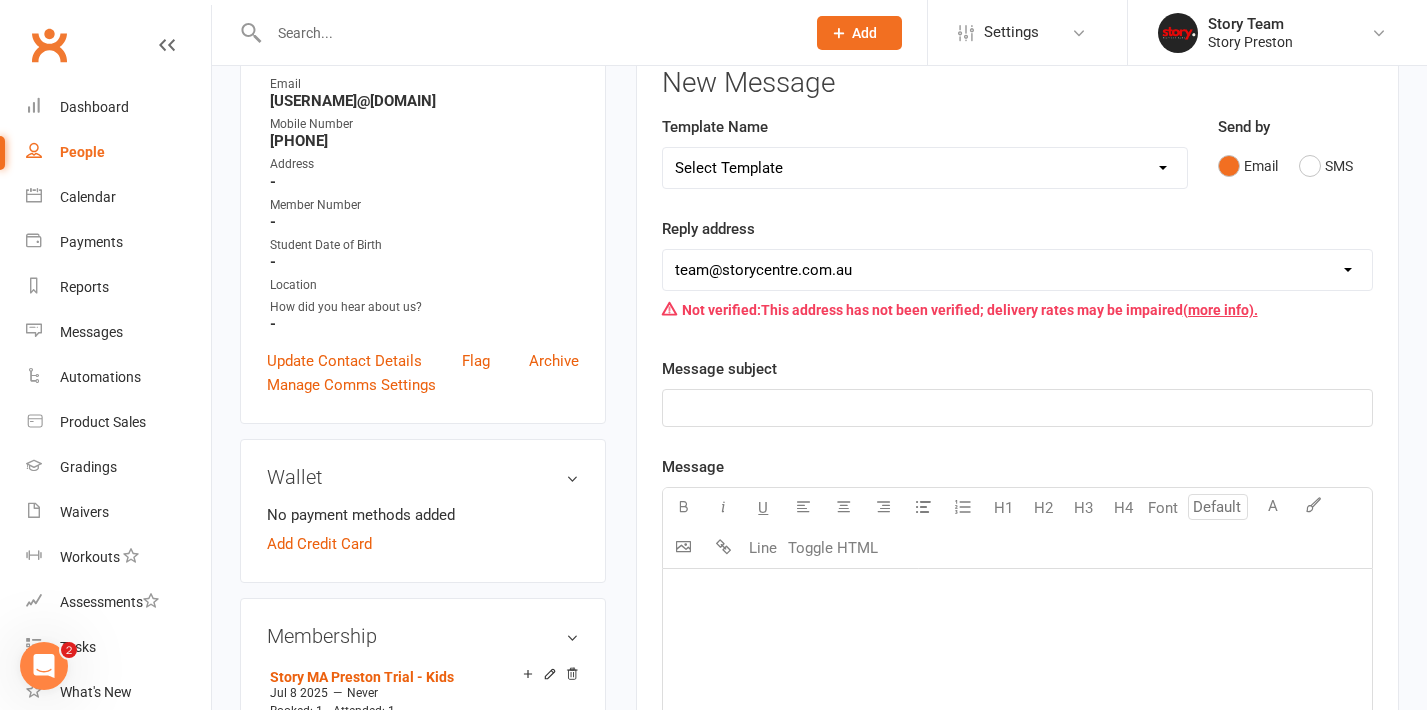 click on "﻿" 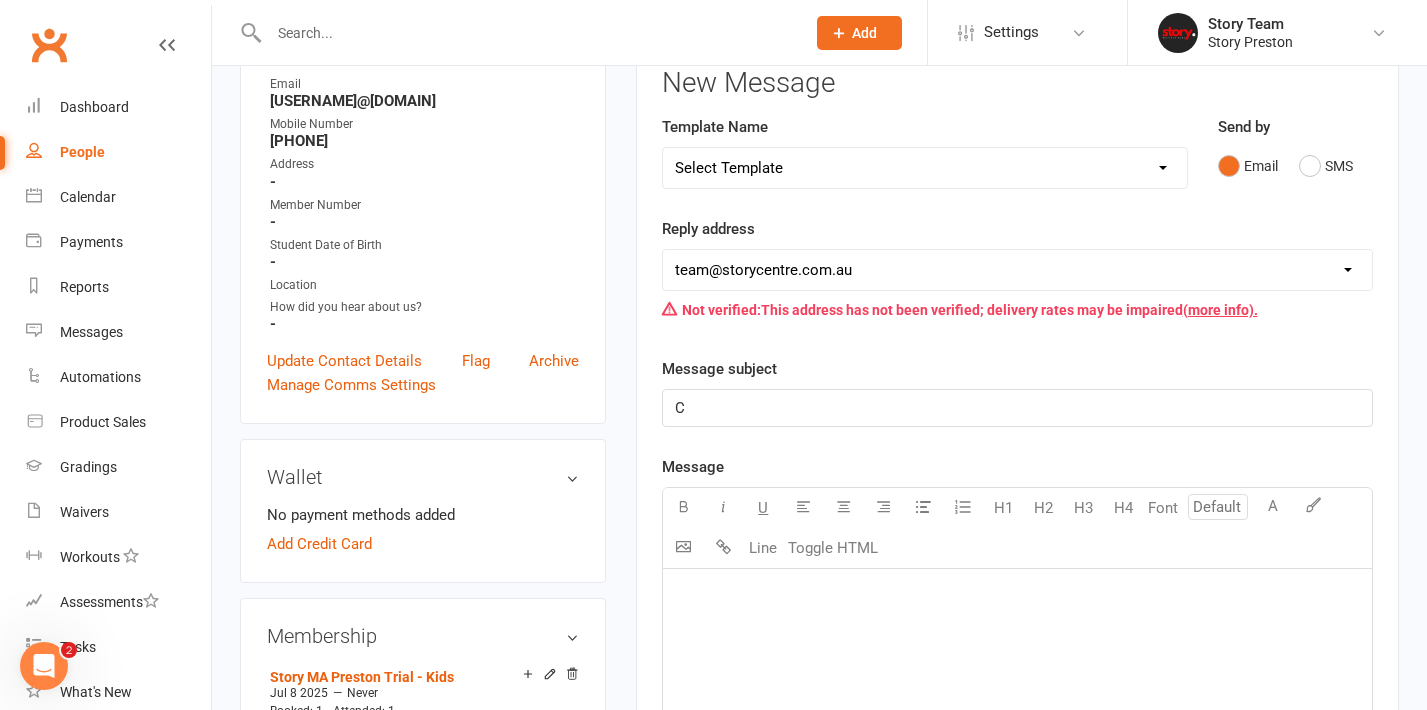 type 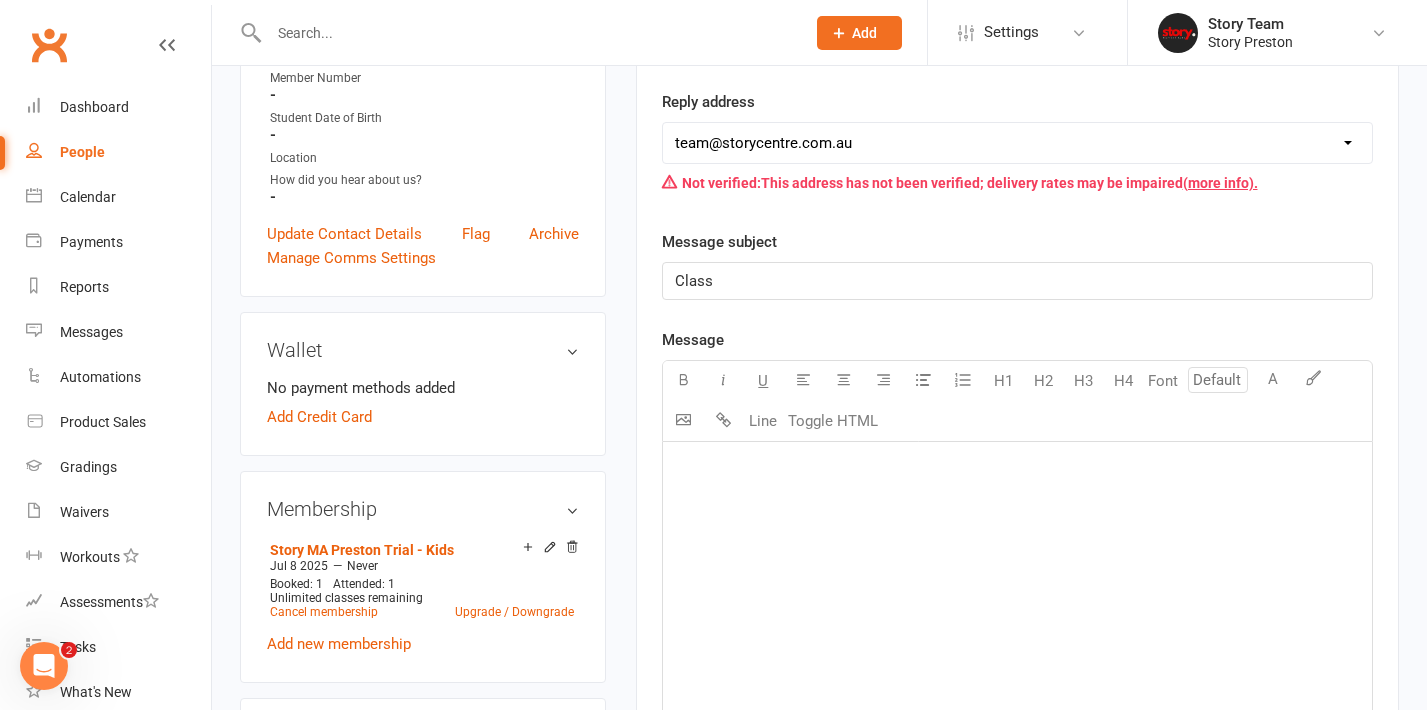 scroll, scrollTop: 433, scrollLeft: 0, axis: vertical 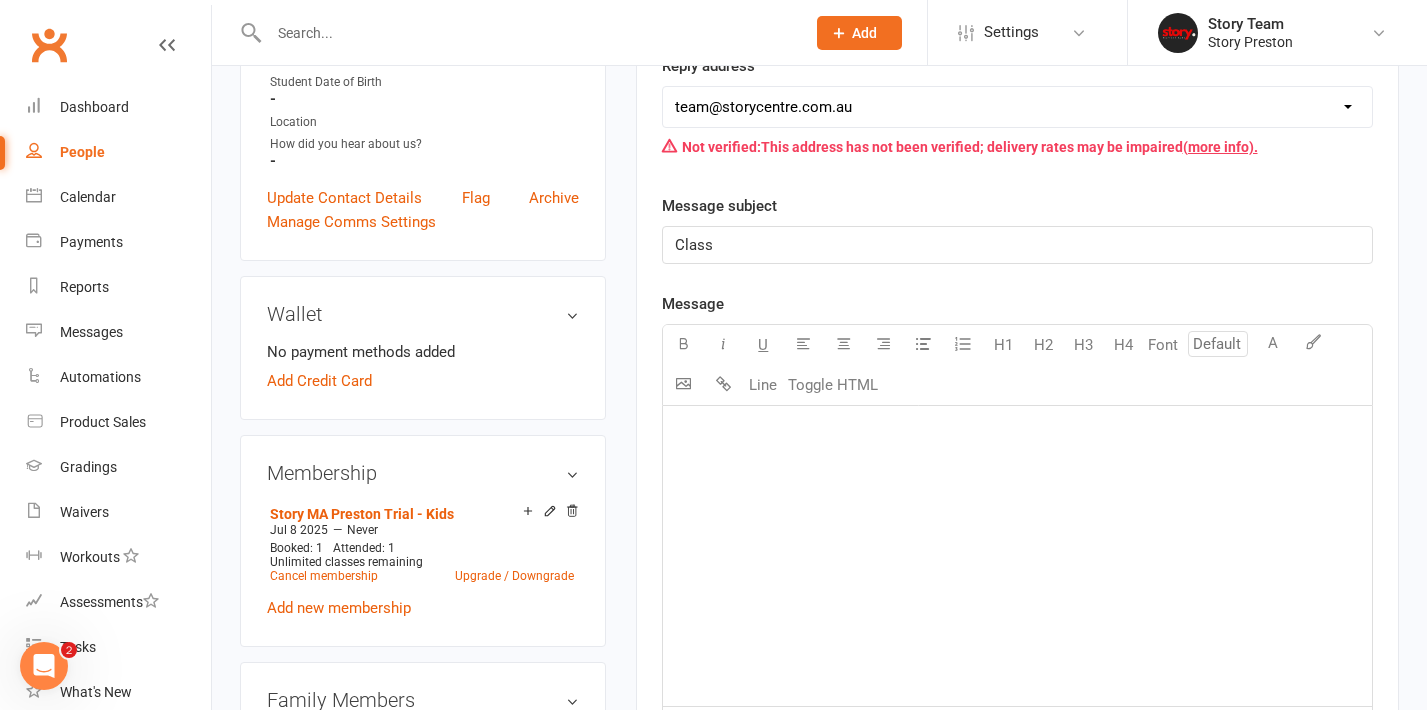 click on "﻿" 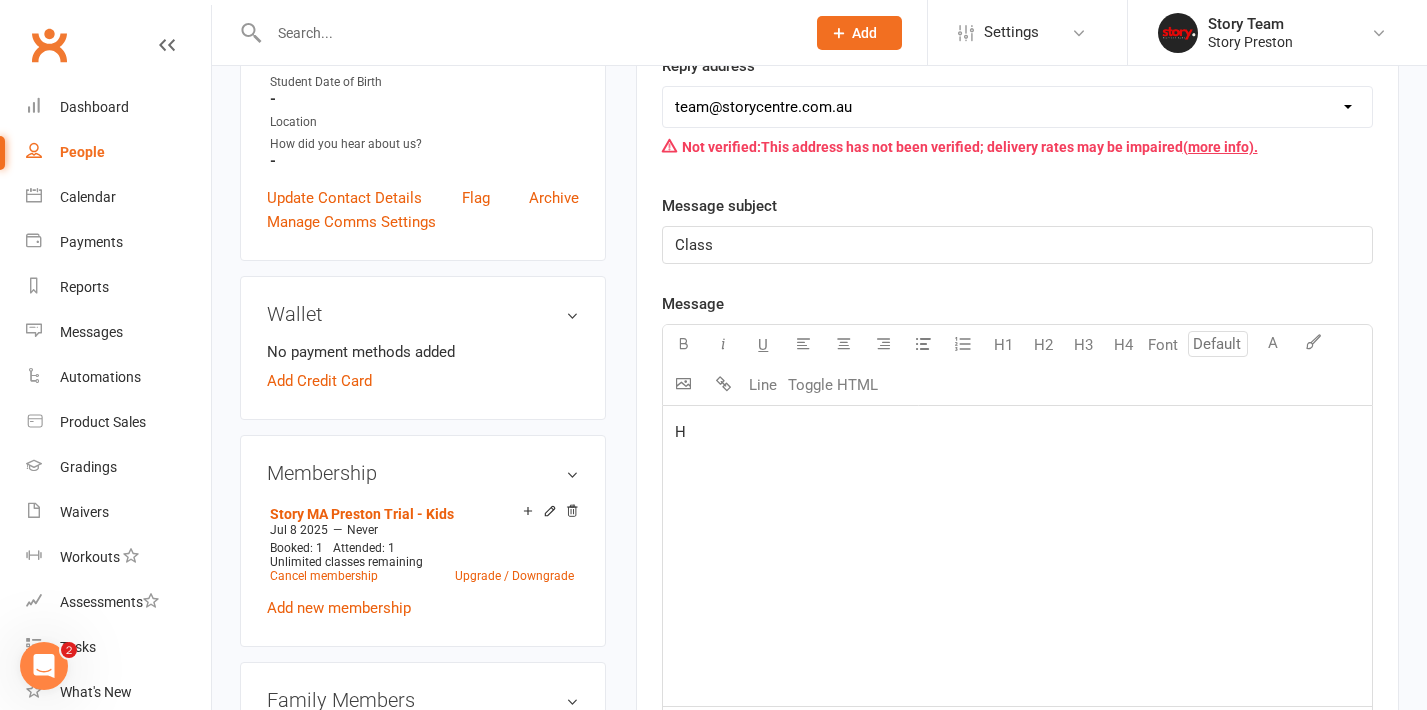 type 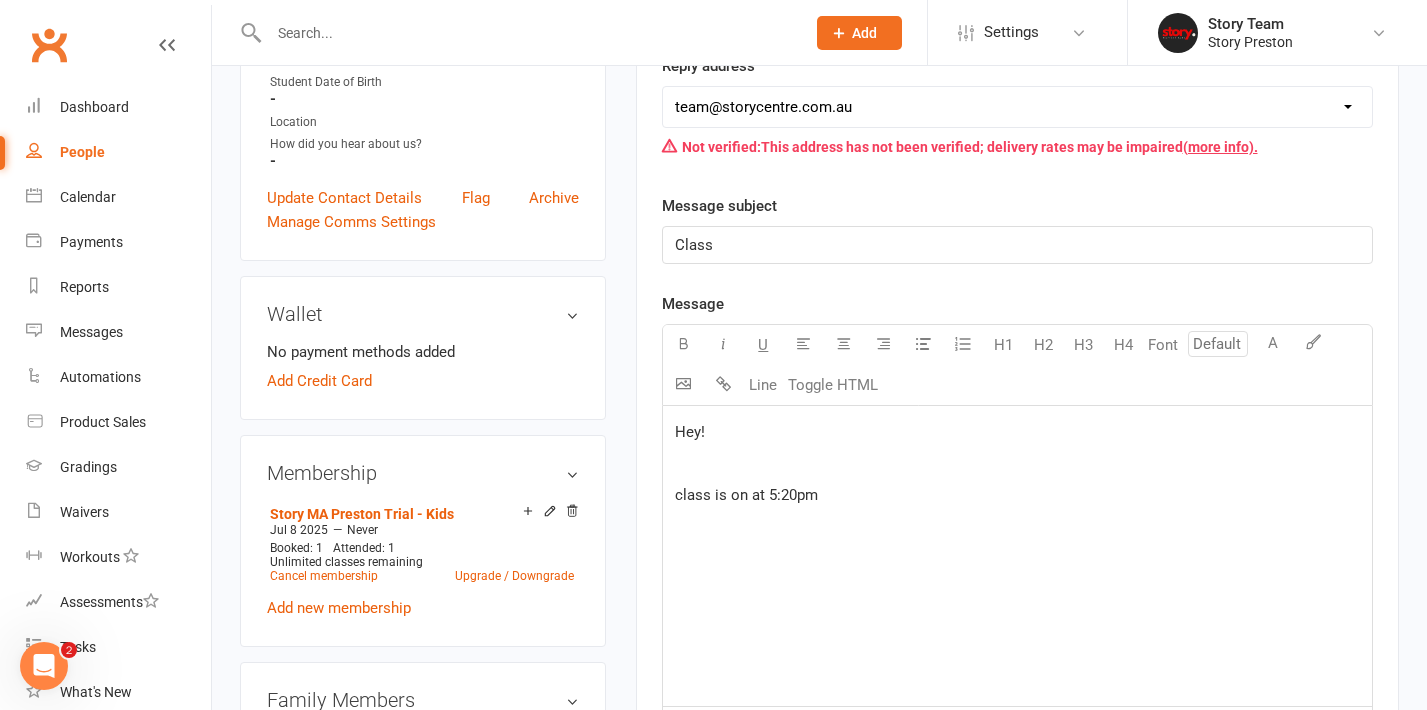click on "class is on at 5:20pm" 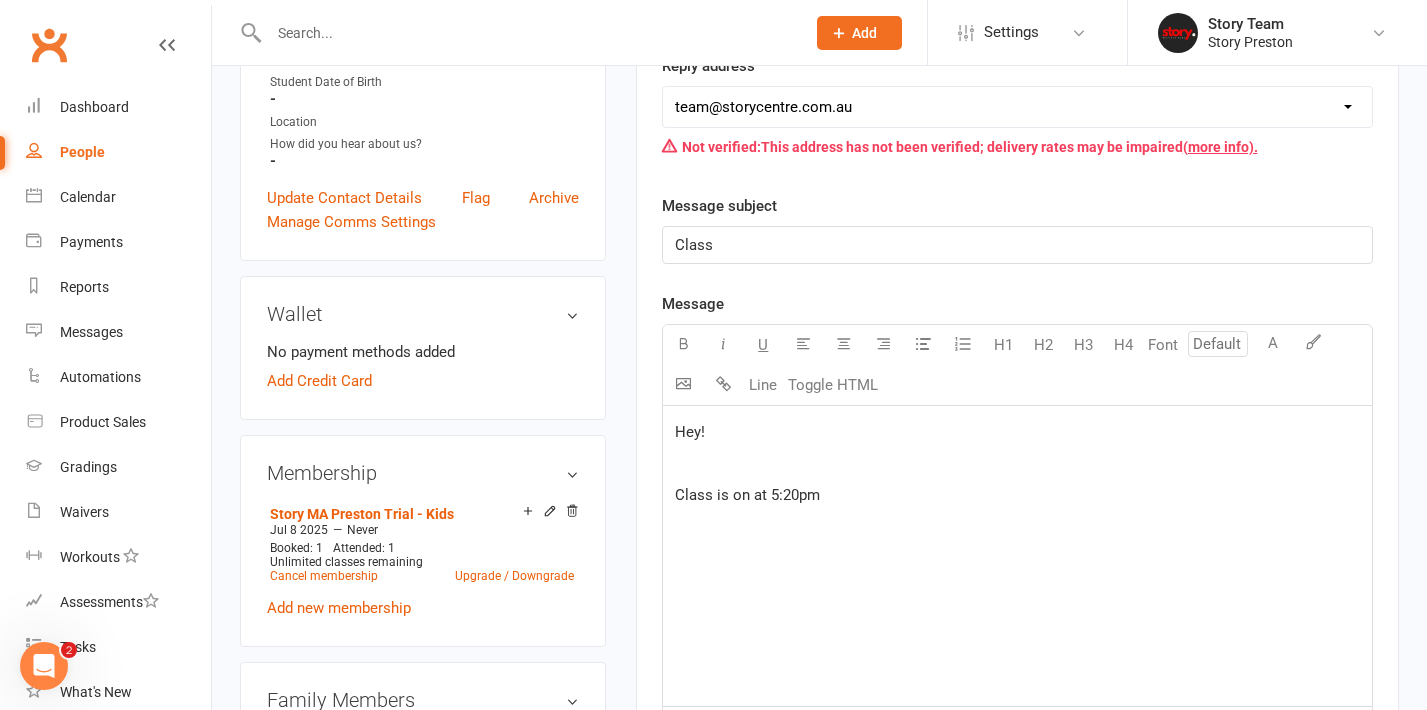 click on "Class is on at 5:20pm" 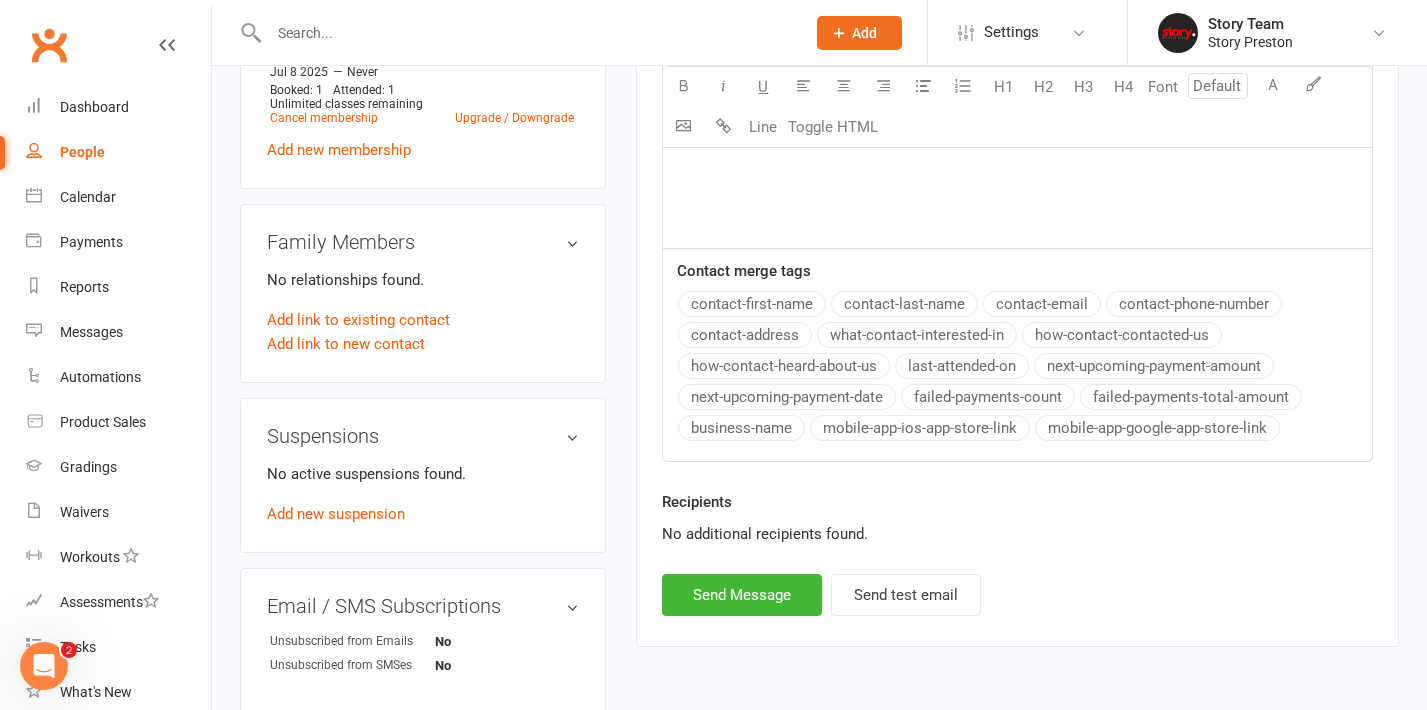 scroll, scrollTop: 948, scrollLeft: 0, axis: vertical 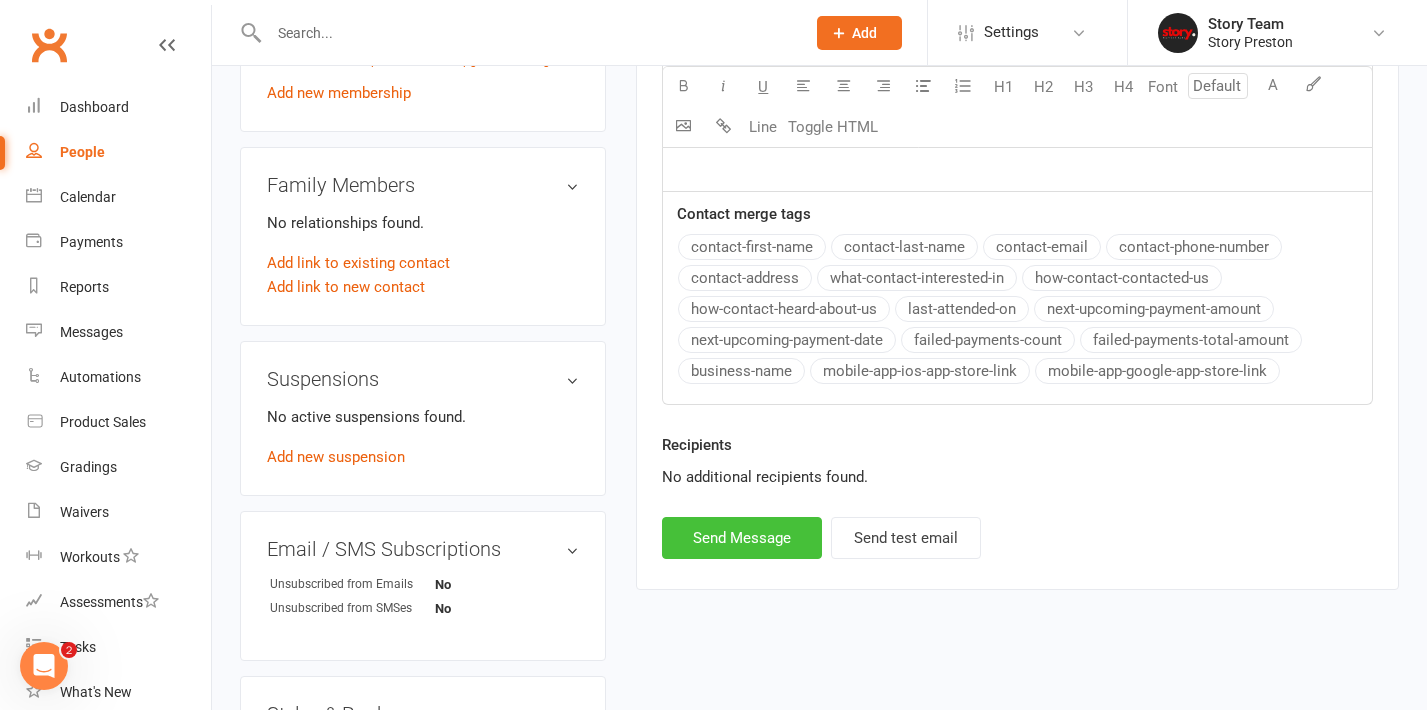 click on "Send Message" at bounding box center (742, 538) 